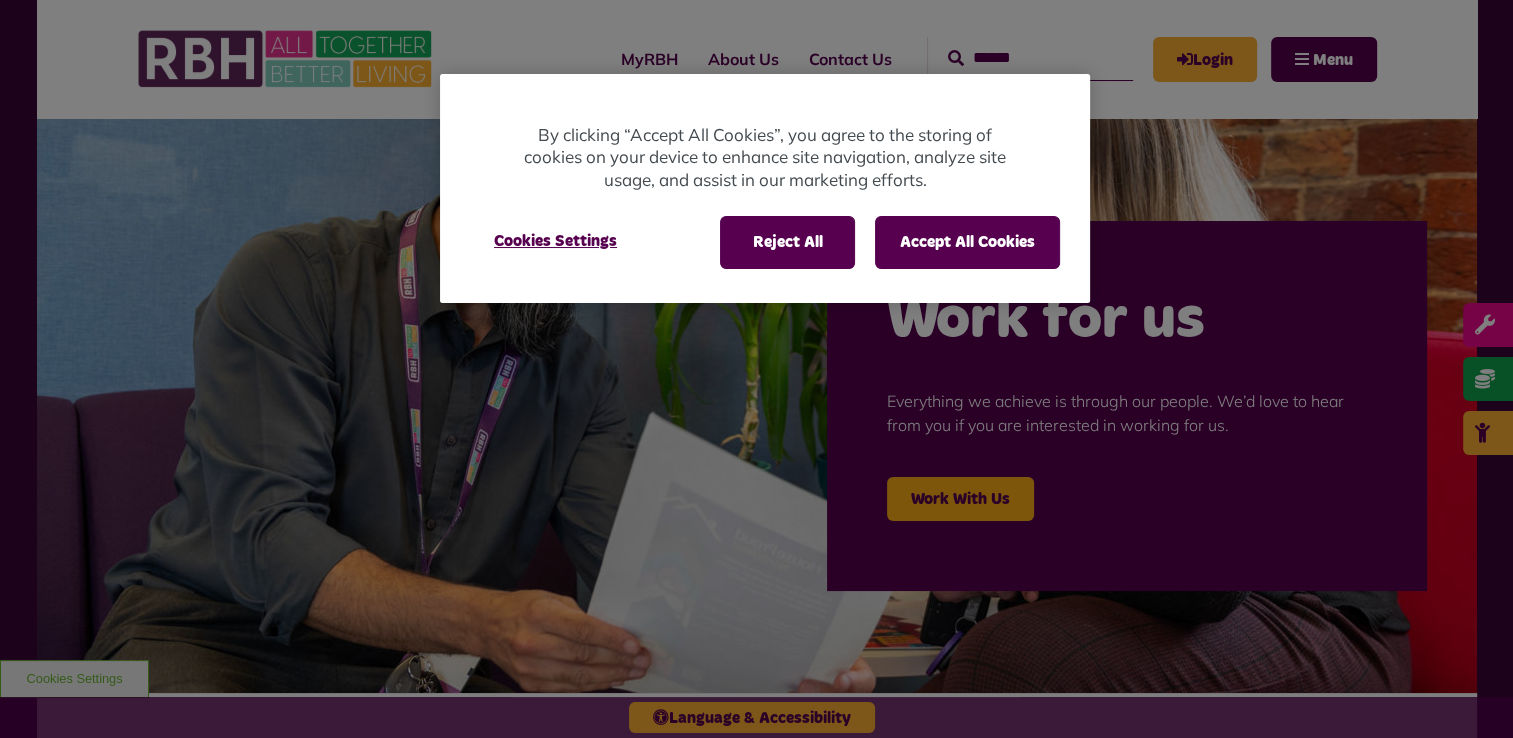 scroll, scrollTop: 0, scrollLeft: 0, axis: both 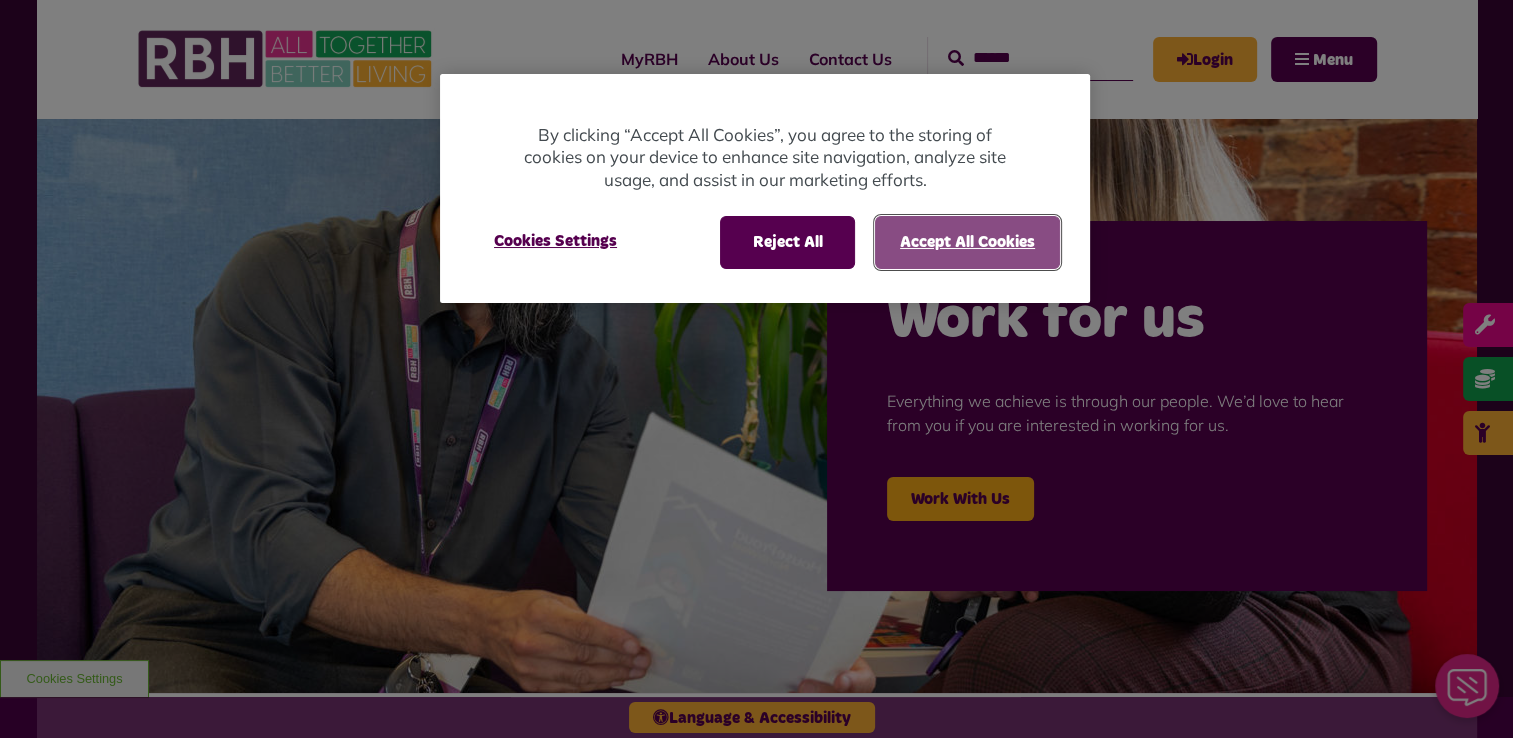 click on "Accept All Cookies" at bounding box center [967, 242] 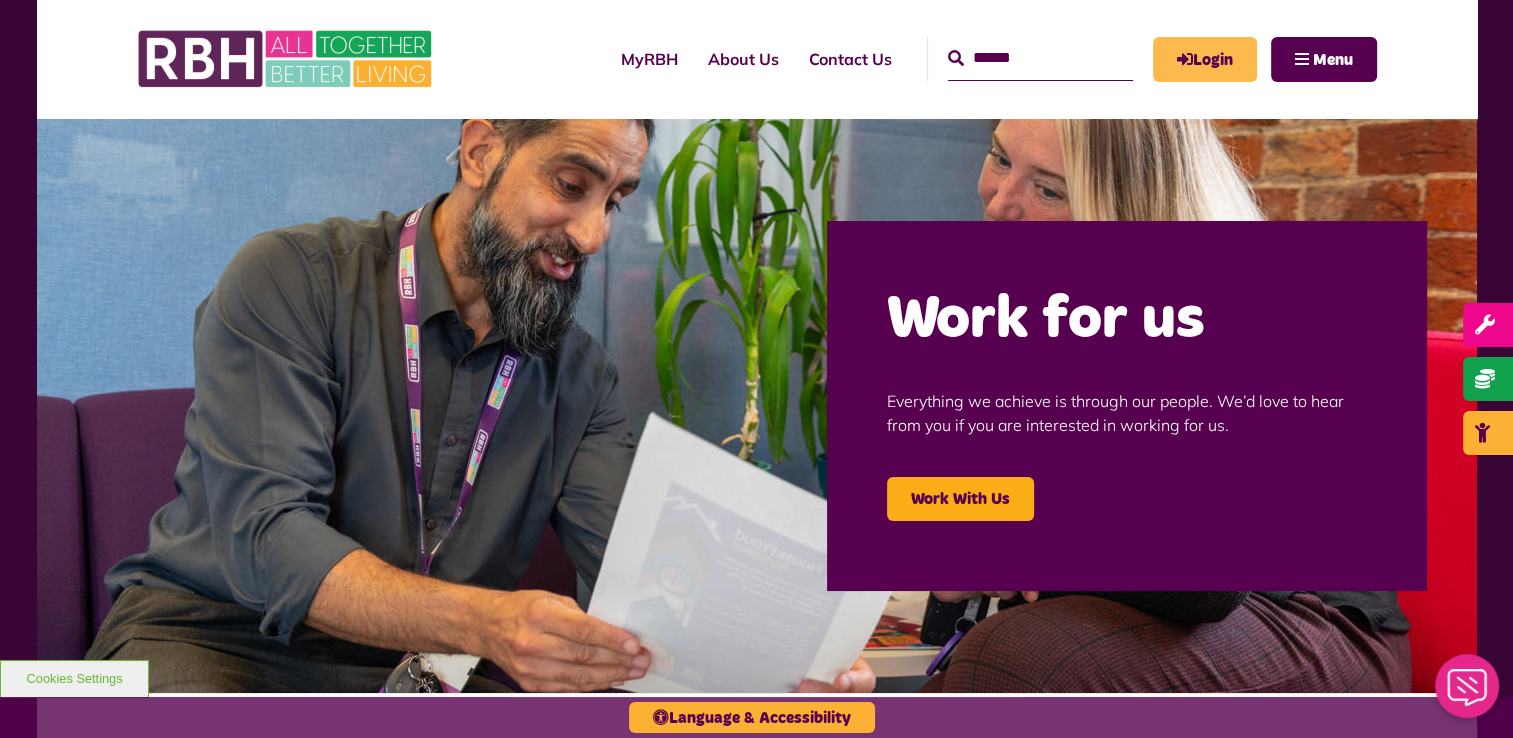 click on "Login" at bounding box center [1205, 59] 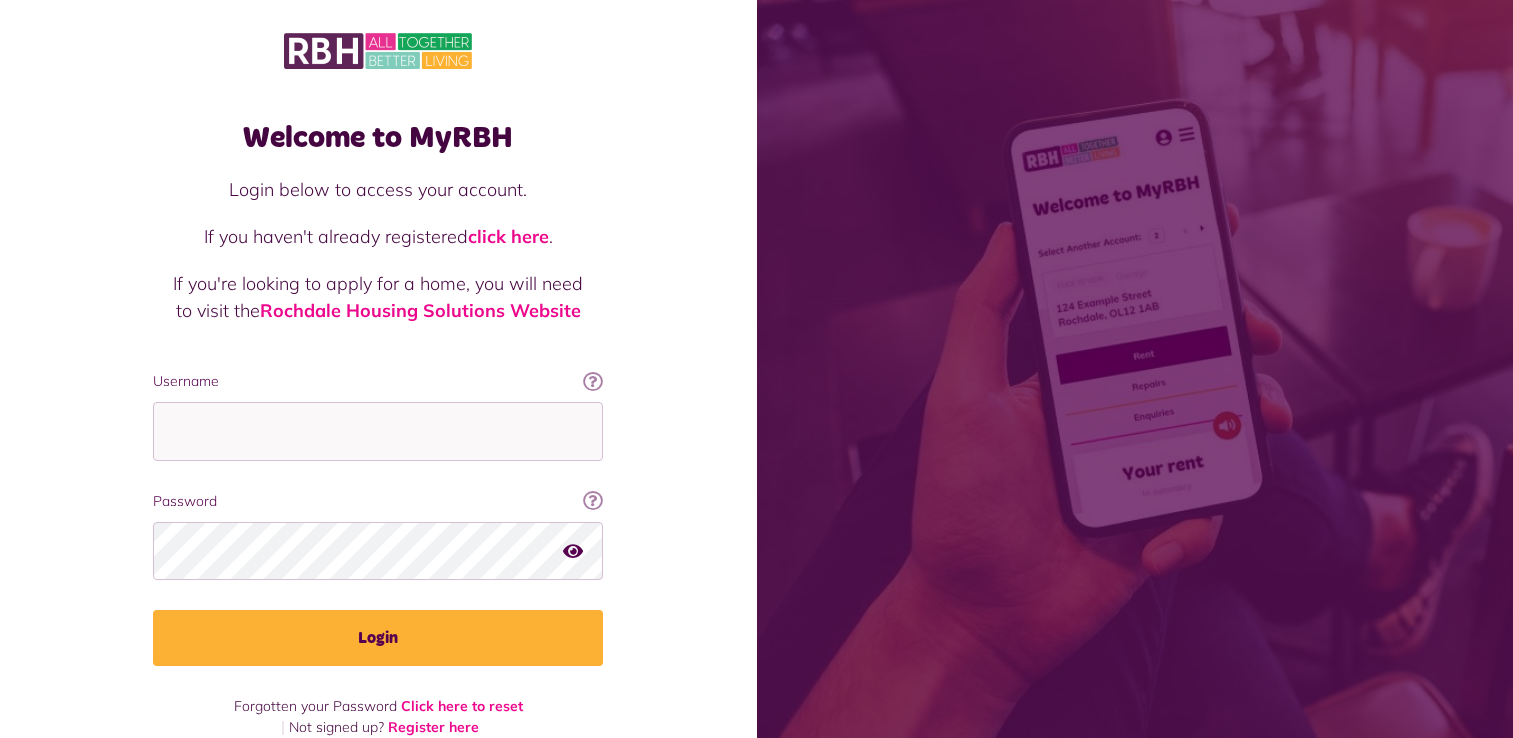 scroll, scrollTop: 0, scrollLeft: 0, axis: both 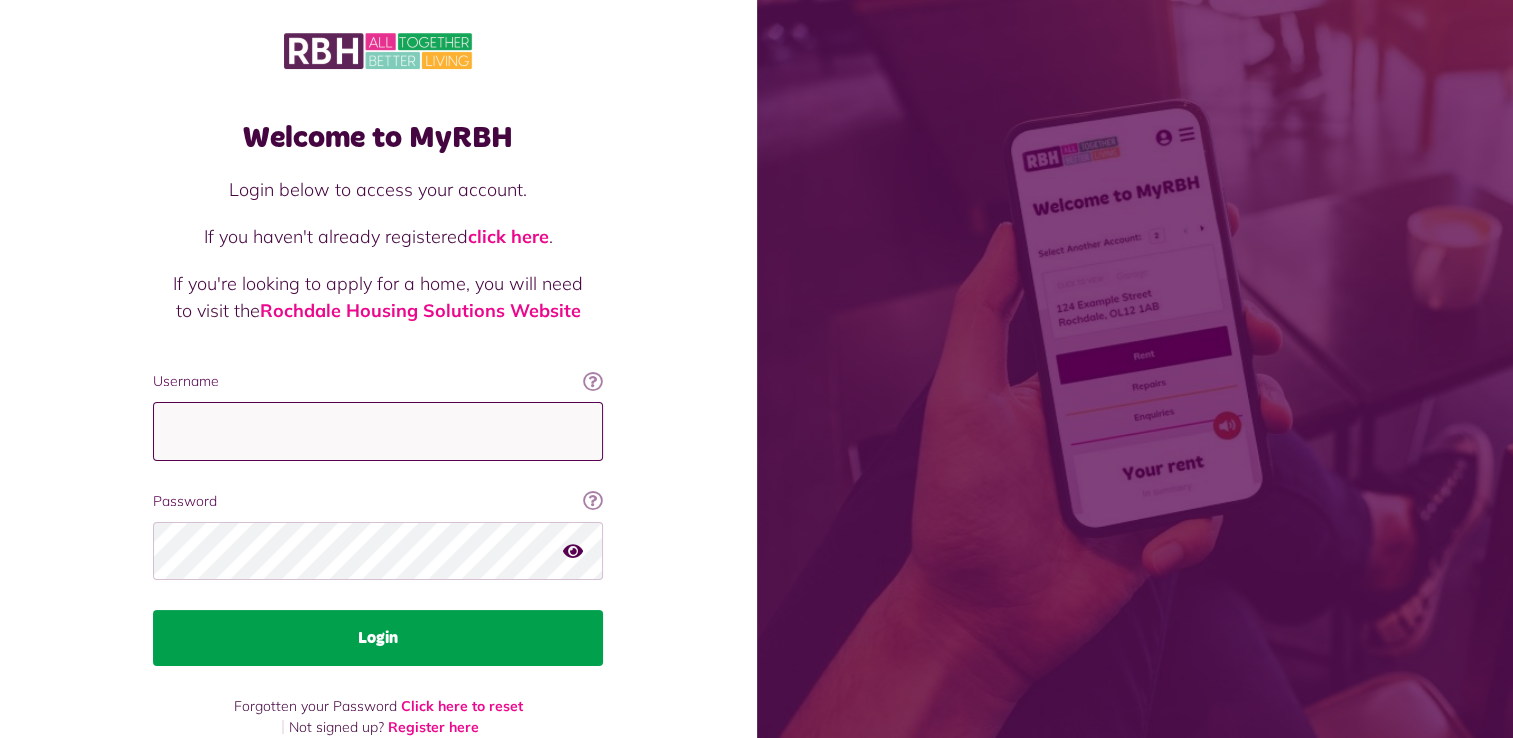 type on "**********" 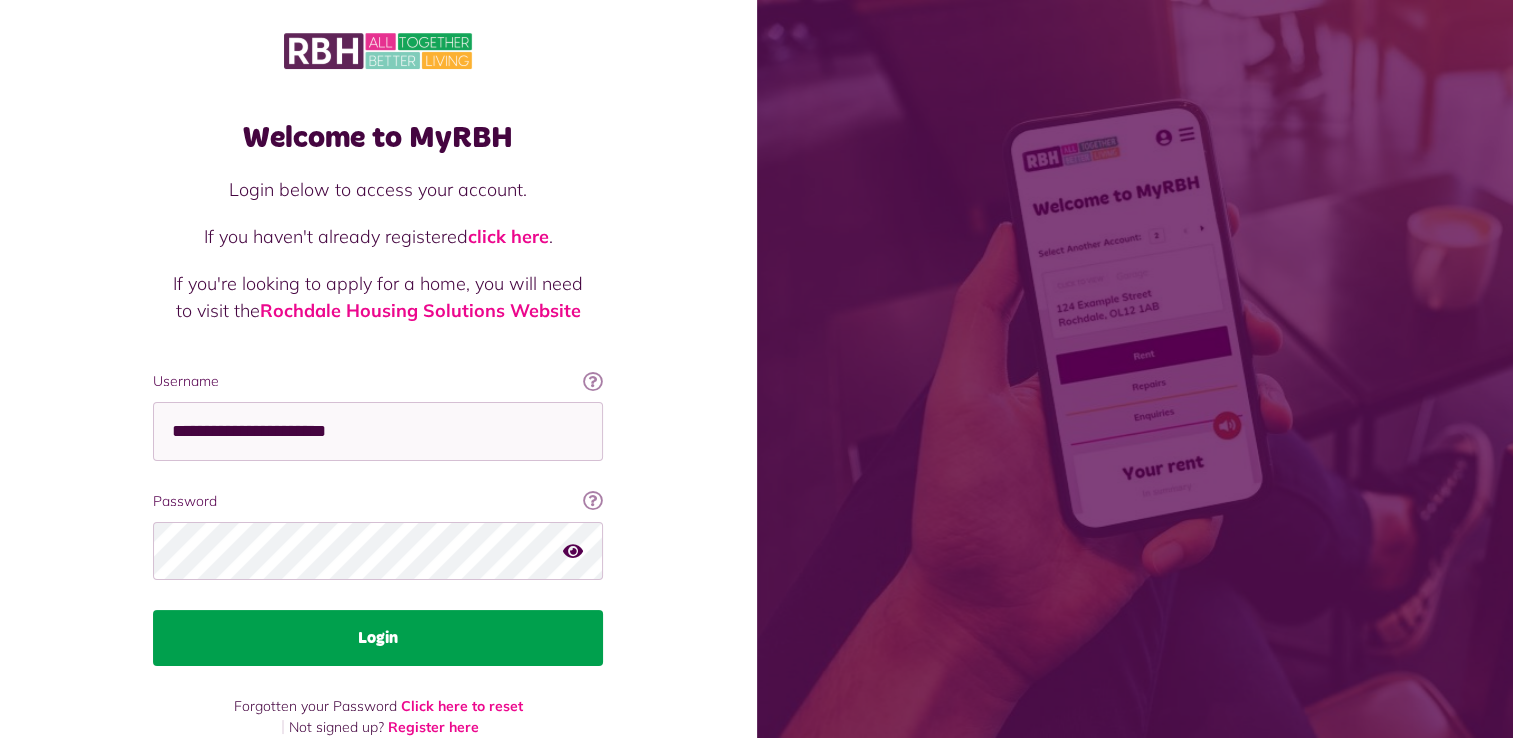 click on "Login" at bounding box center [378, 638] 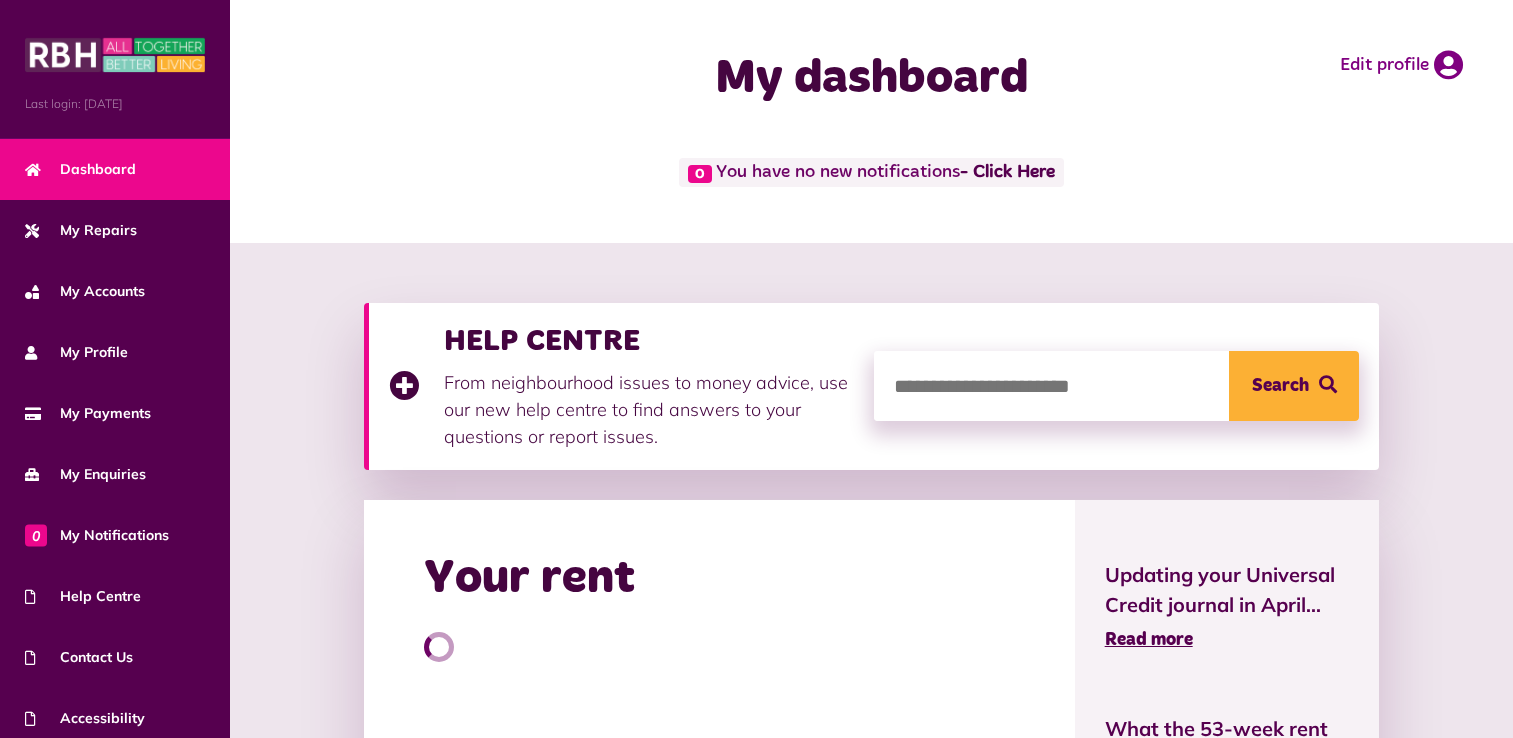 scroll, scrollTop: 0, scrollLeft: 0, axis: both 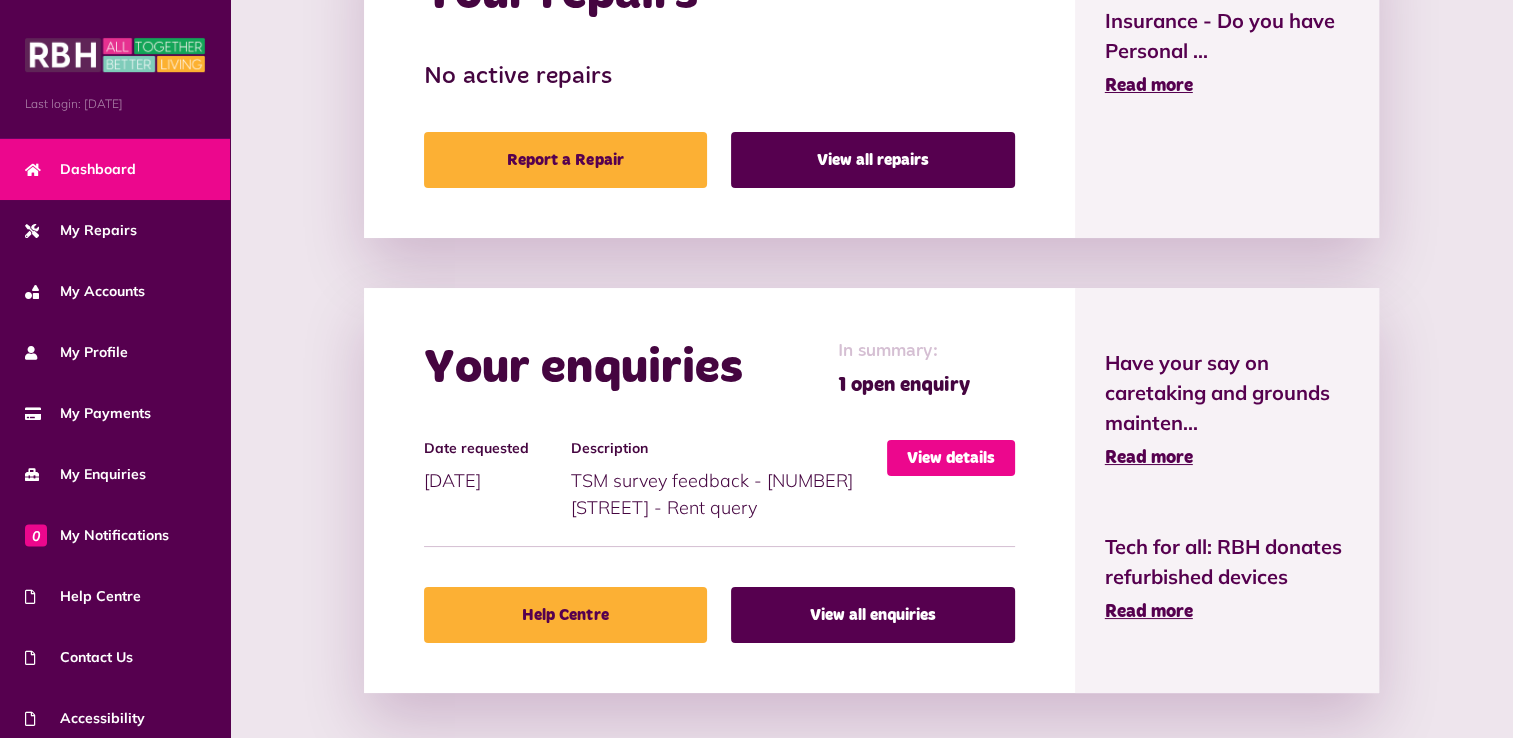 click on "View details" at bounding box center (951, 458) 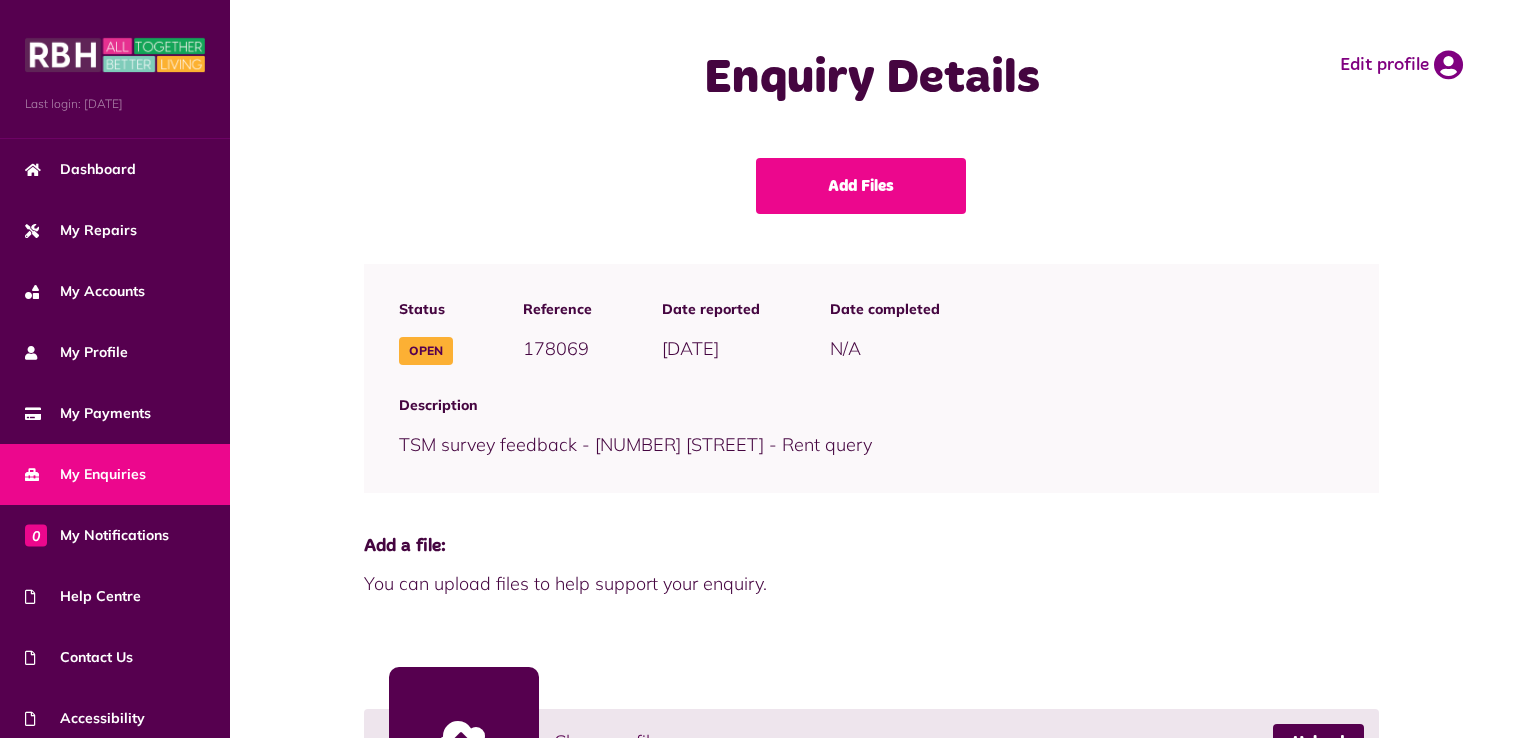scroll, scrollTop: 0, scrollLeft: 0, axis: both 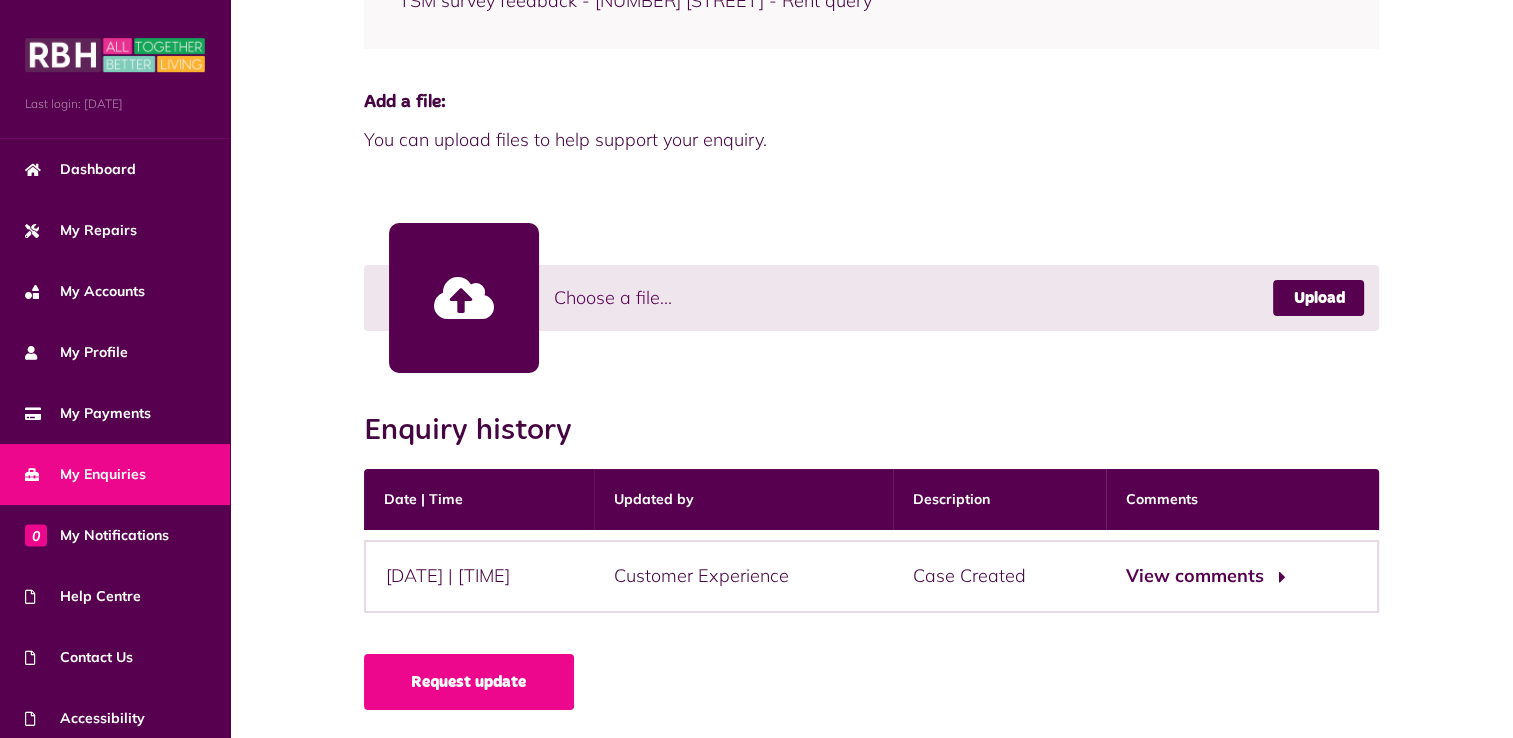 click on "View comments" at bounding box center (1203, 576) 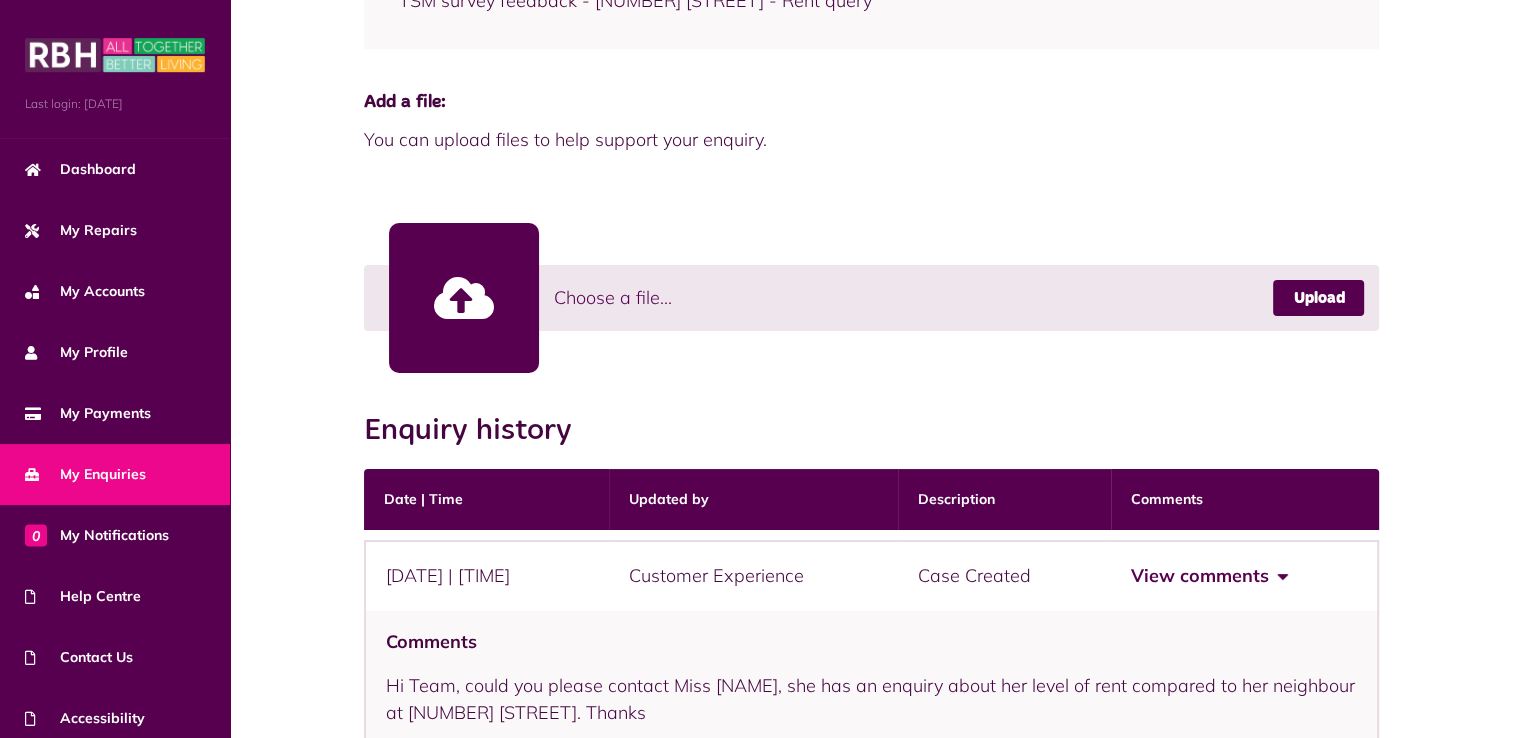 scroll, scrollTop: 579, scrollLeft: 0, axis: vertical 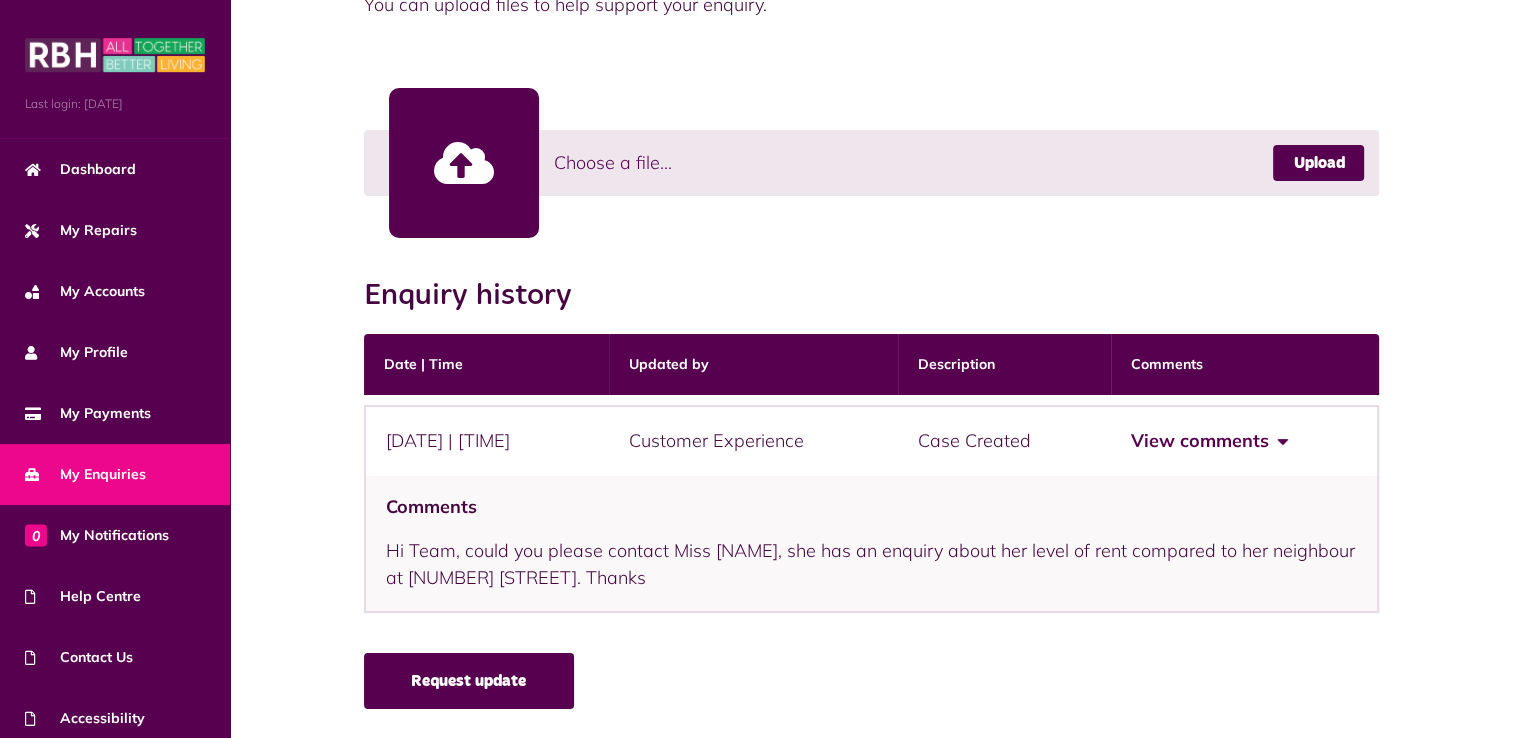 click on "Request update" at bounding box center [469, 681] 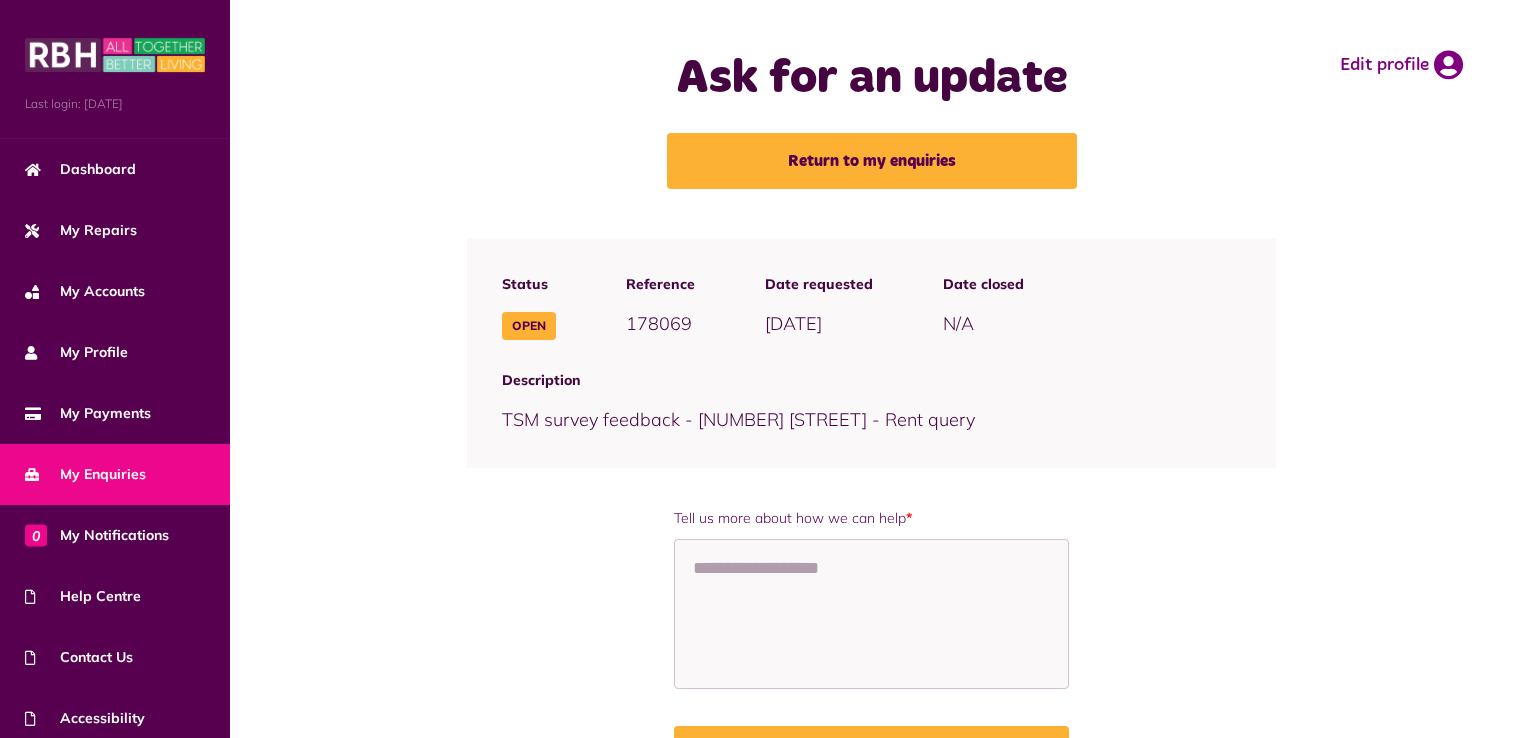 scroll, scrollTop: 0, scrollLeft: 0, axis: both 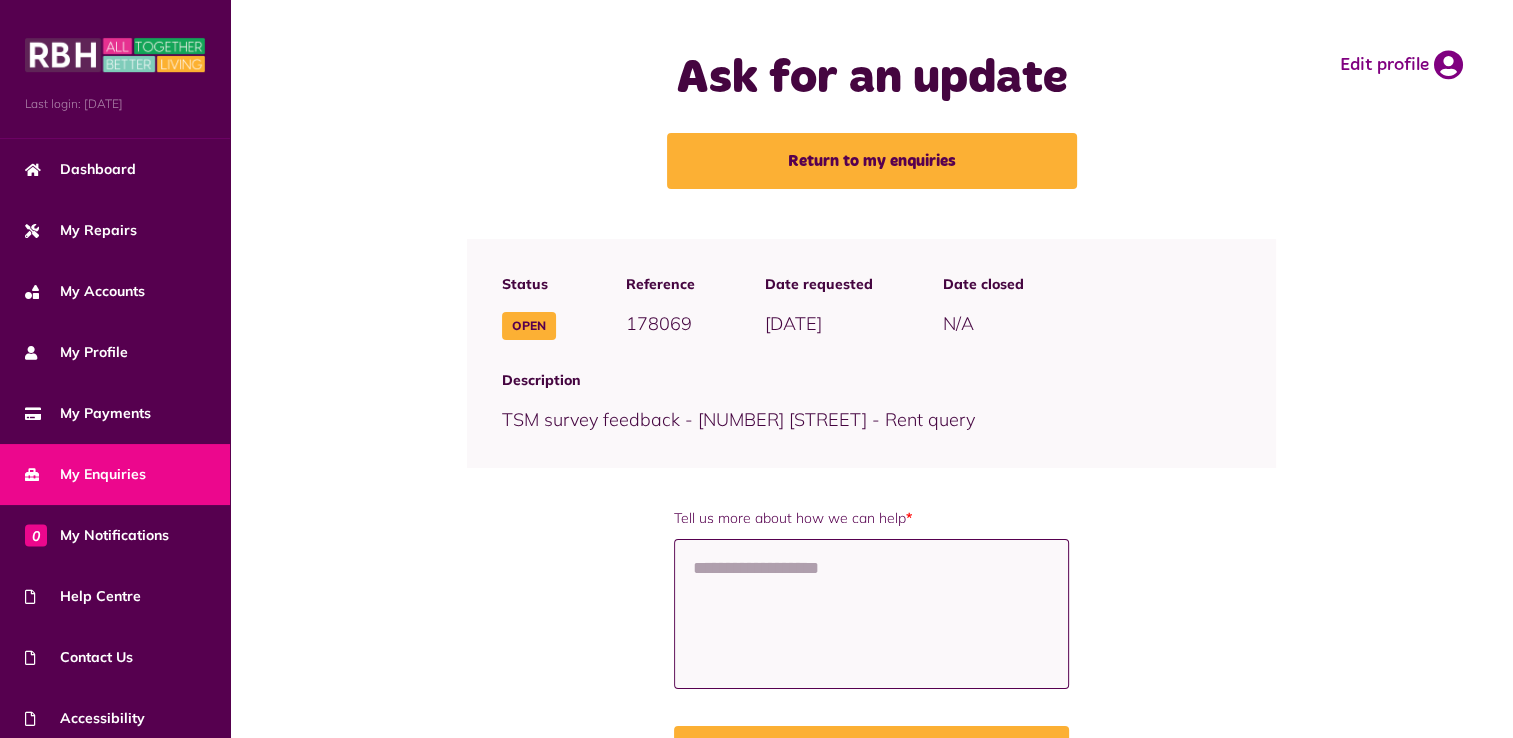 click on "Tell us more about how we can help  *" at bounding box center (871, 614) 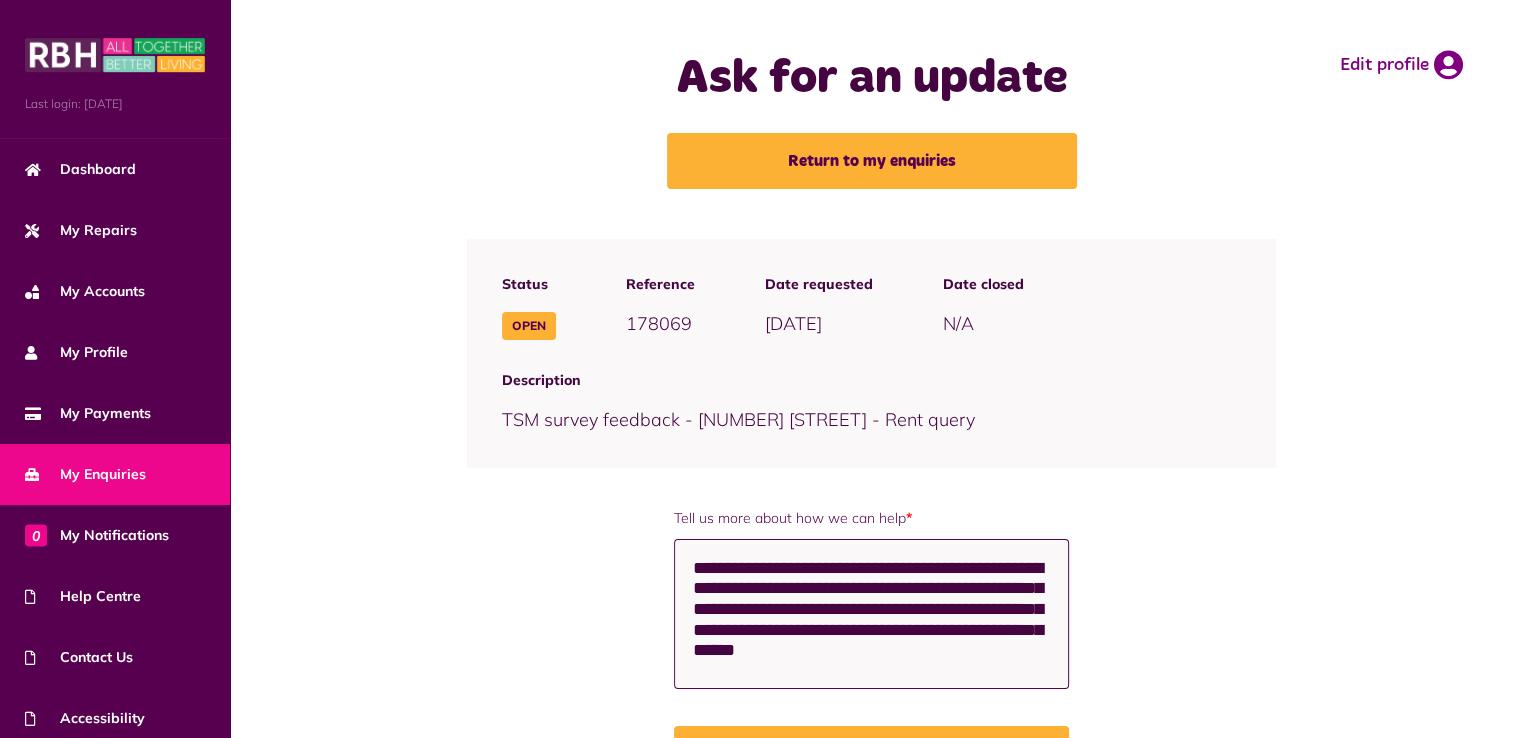 scroll, scrollTop: 93, scrollLeft: 0, axis: vertical 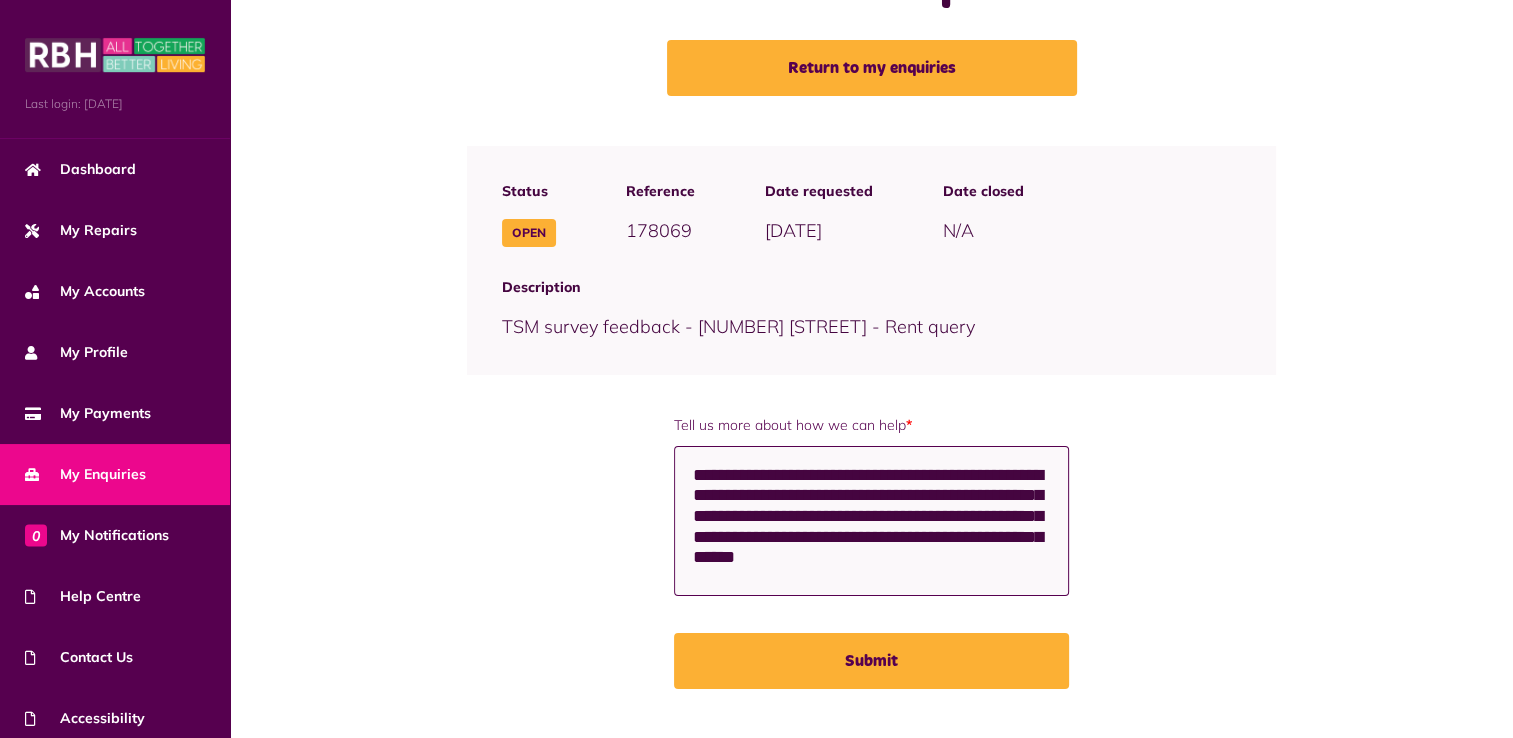 click on "**********" at bounding box center [871, 521] 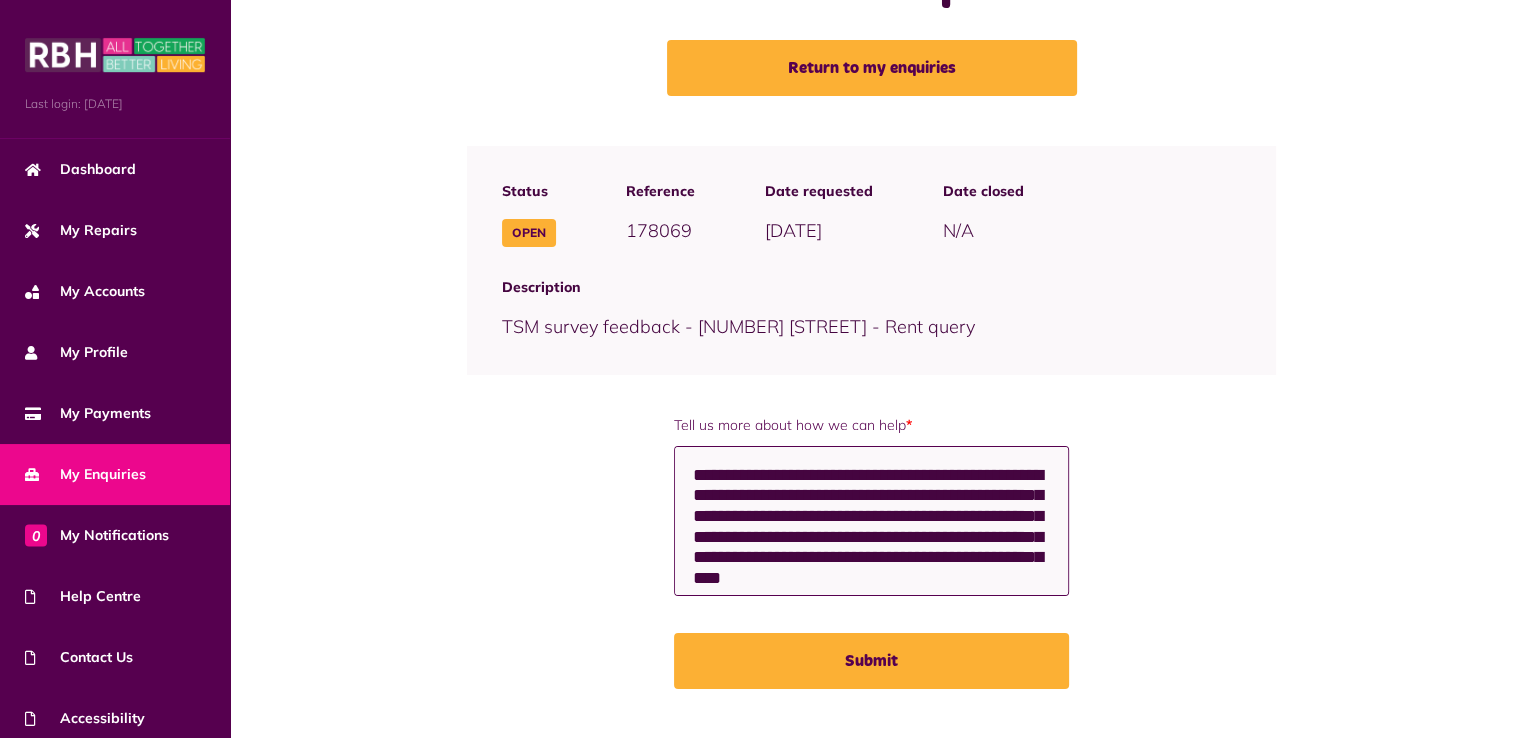 scroll, scrollTop: 32, scrollLeft: 0, axis: vertical 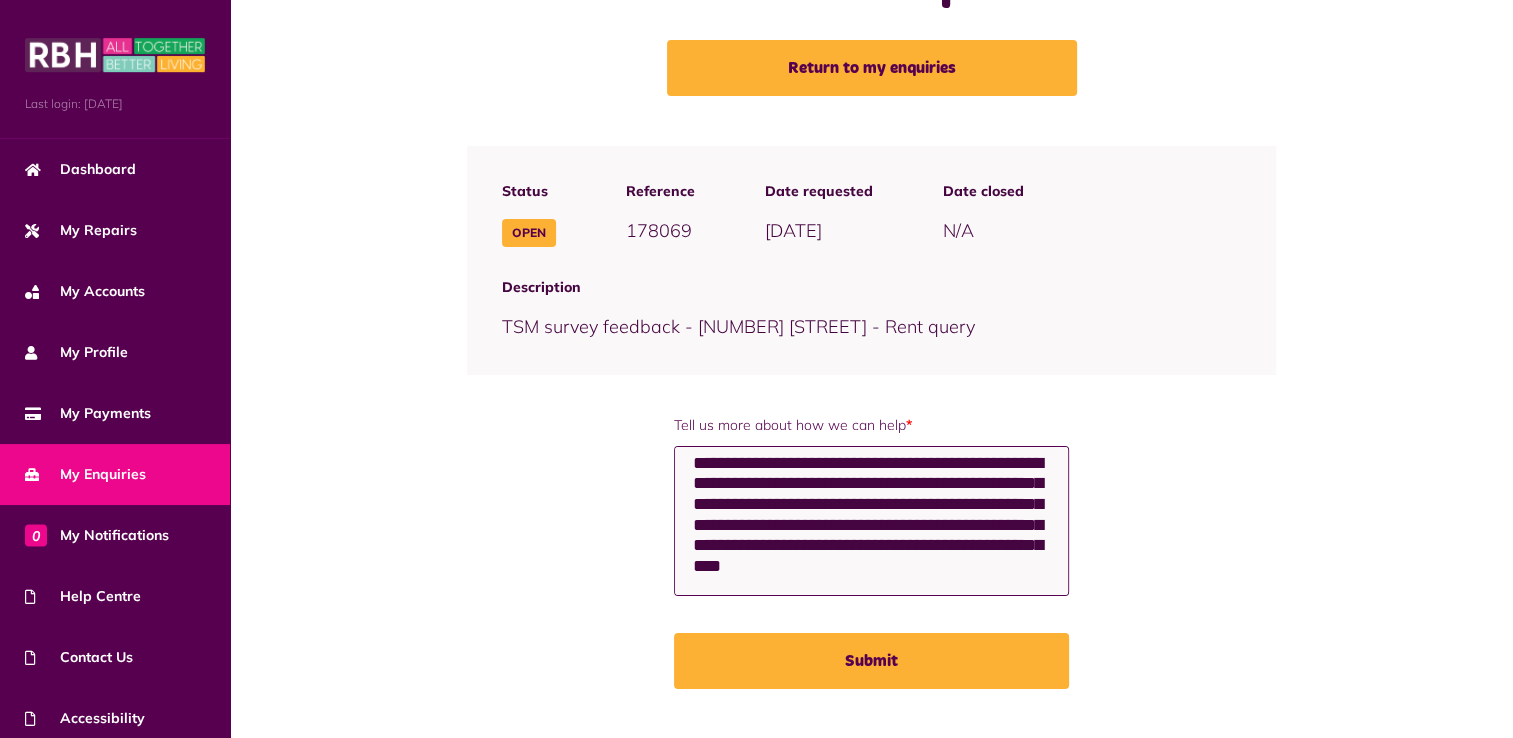 click on "**********" at bounding box center [871, 521] 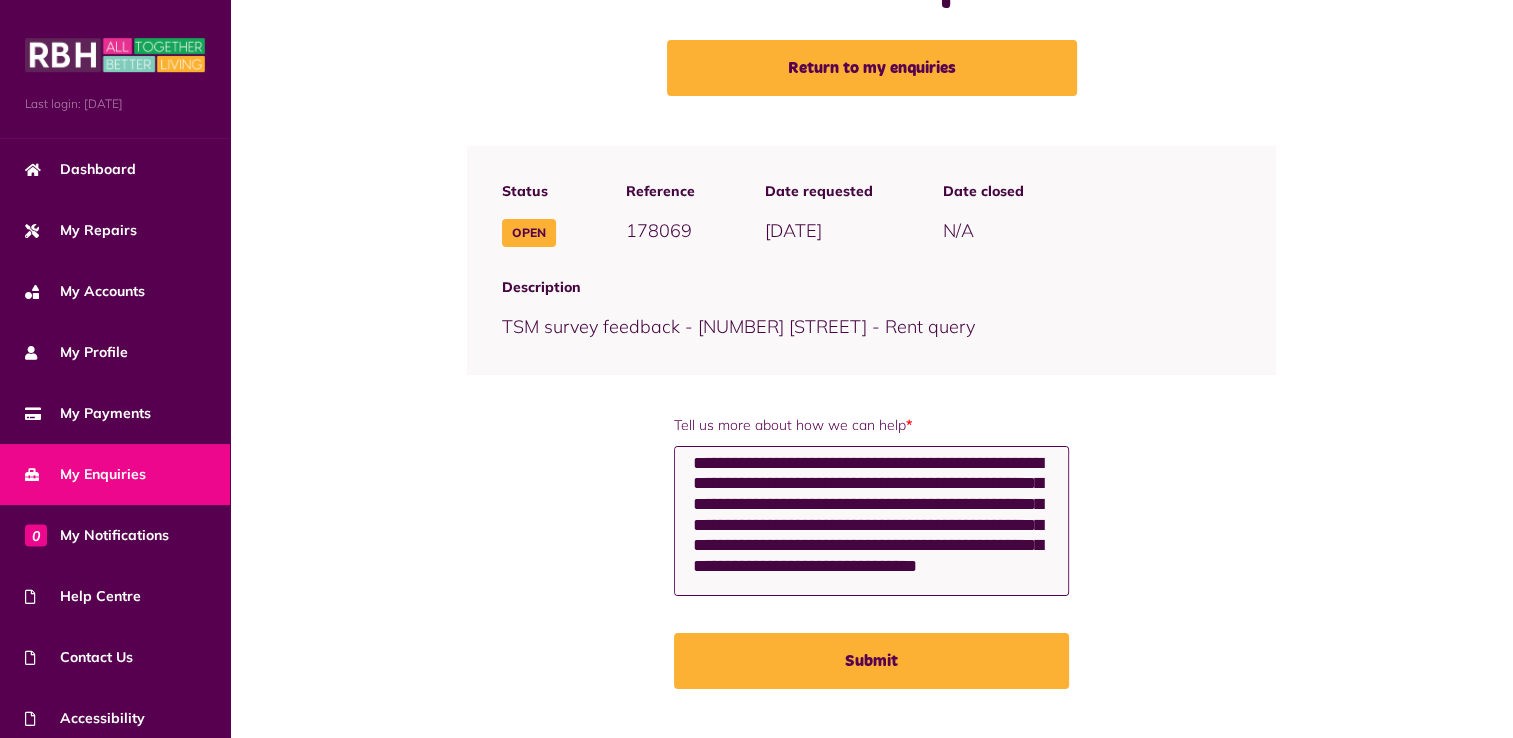 scroll, scrollTop: 36, scrollLeft: 0, axis: vertical 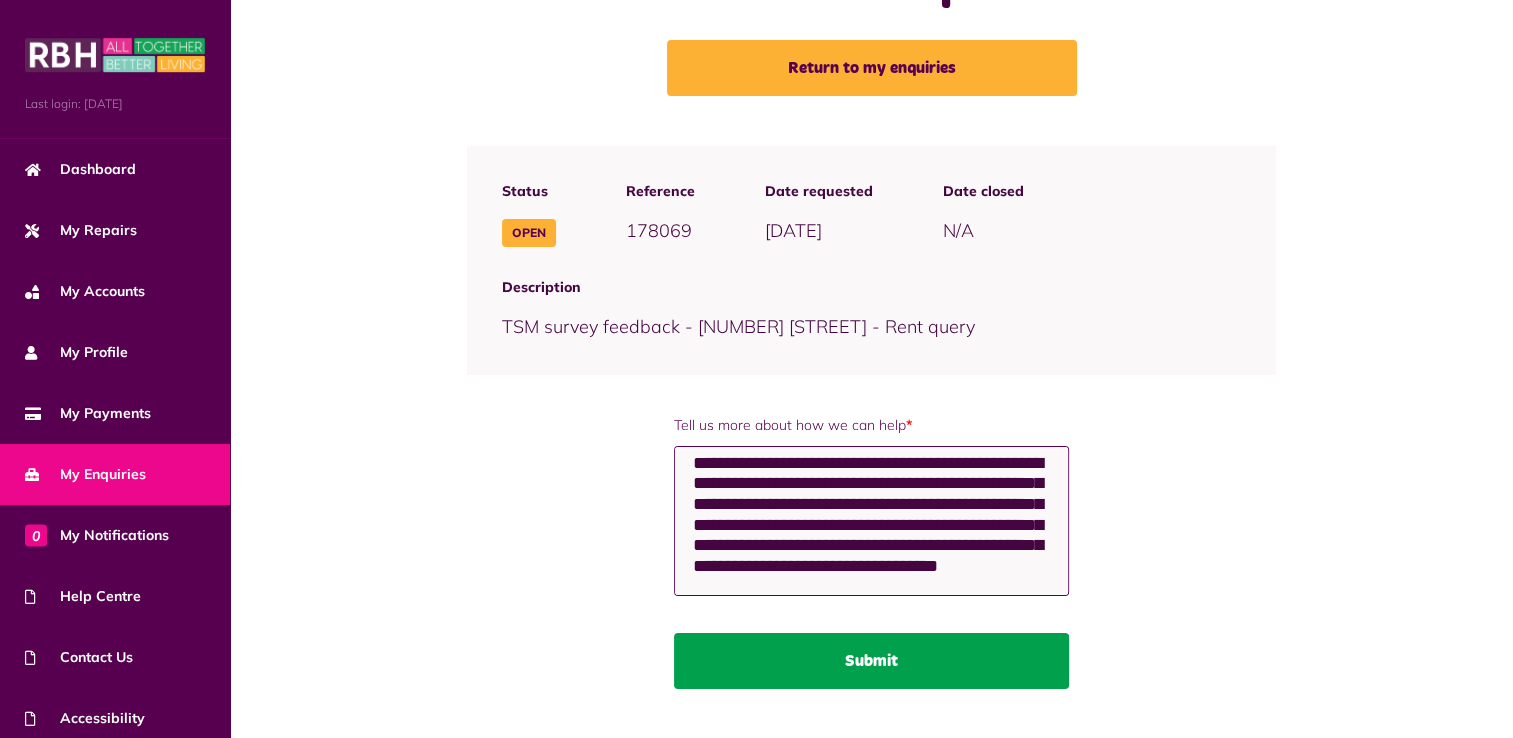 type on "**********" 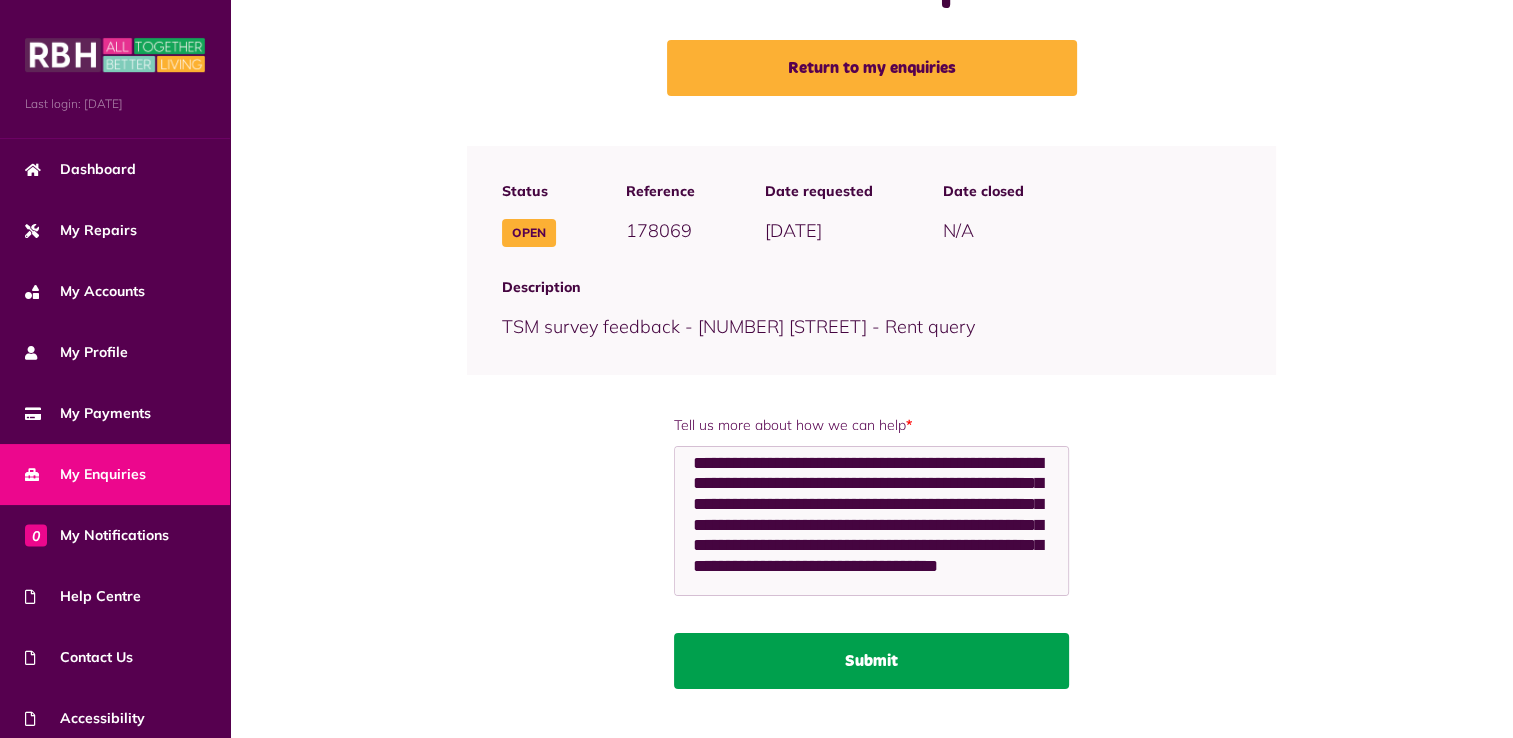 click on "Submit" at bounding box center (871, 661) 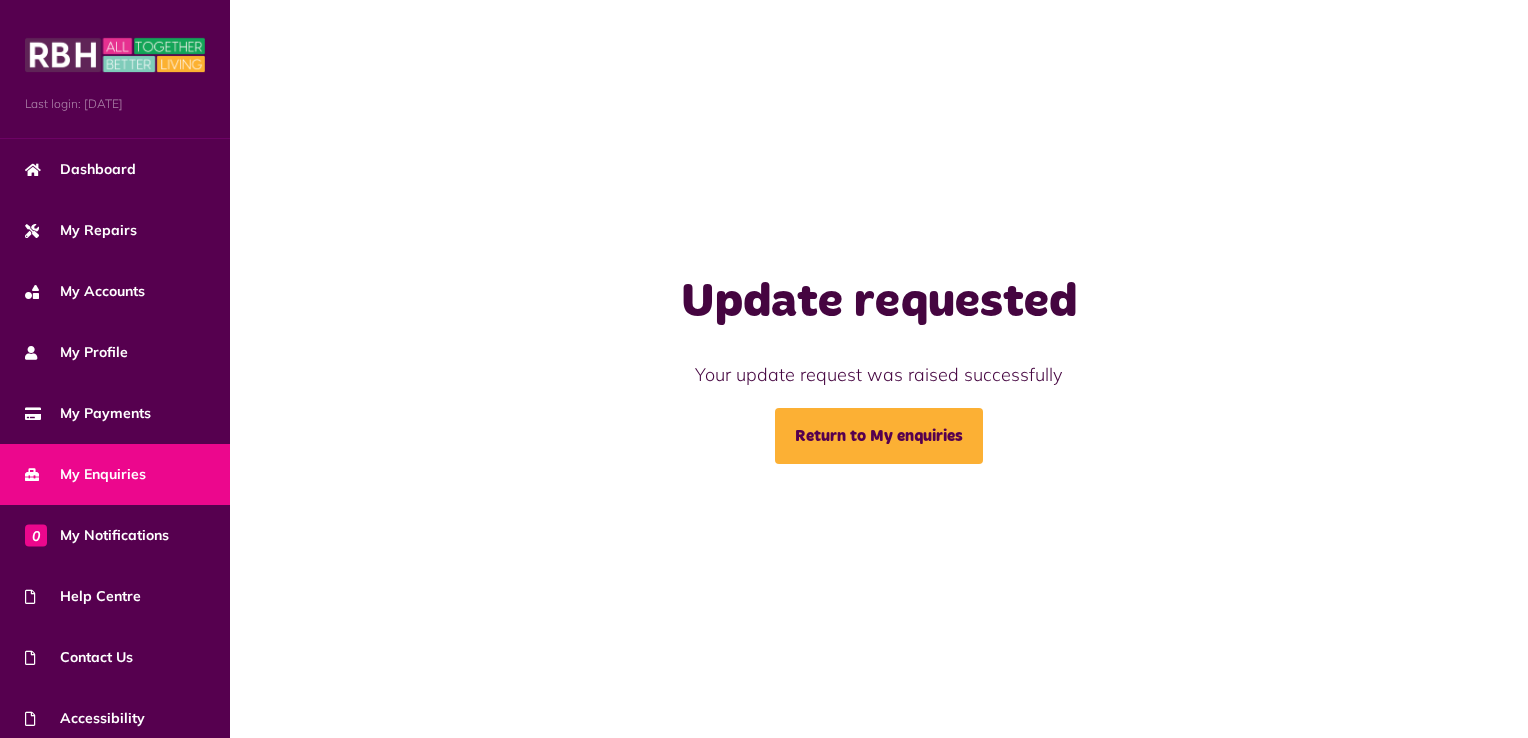 scroll, scrollTop: 0, scrollLeft: 0, axis: both 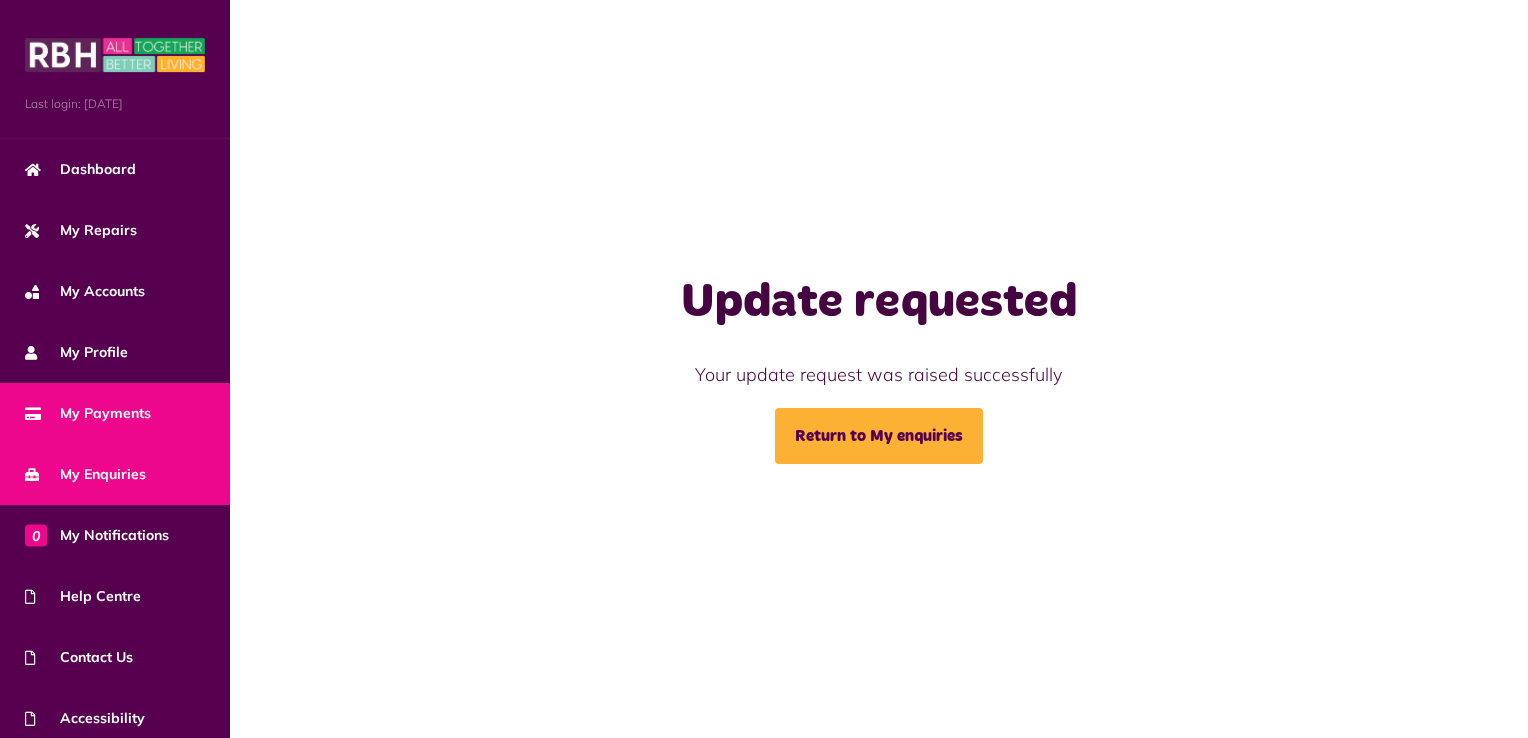 click on "My Payments" at bounding box center [88, 413] 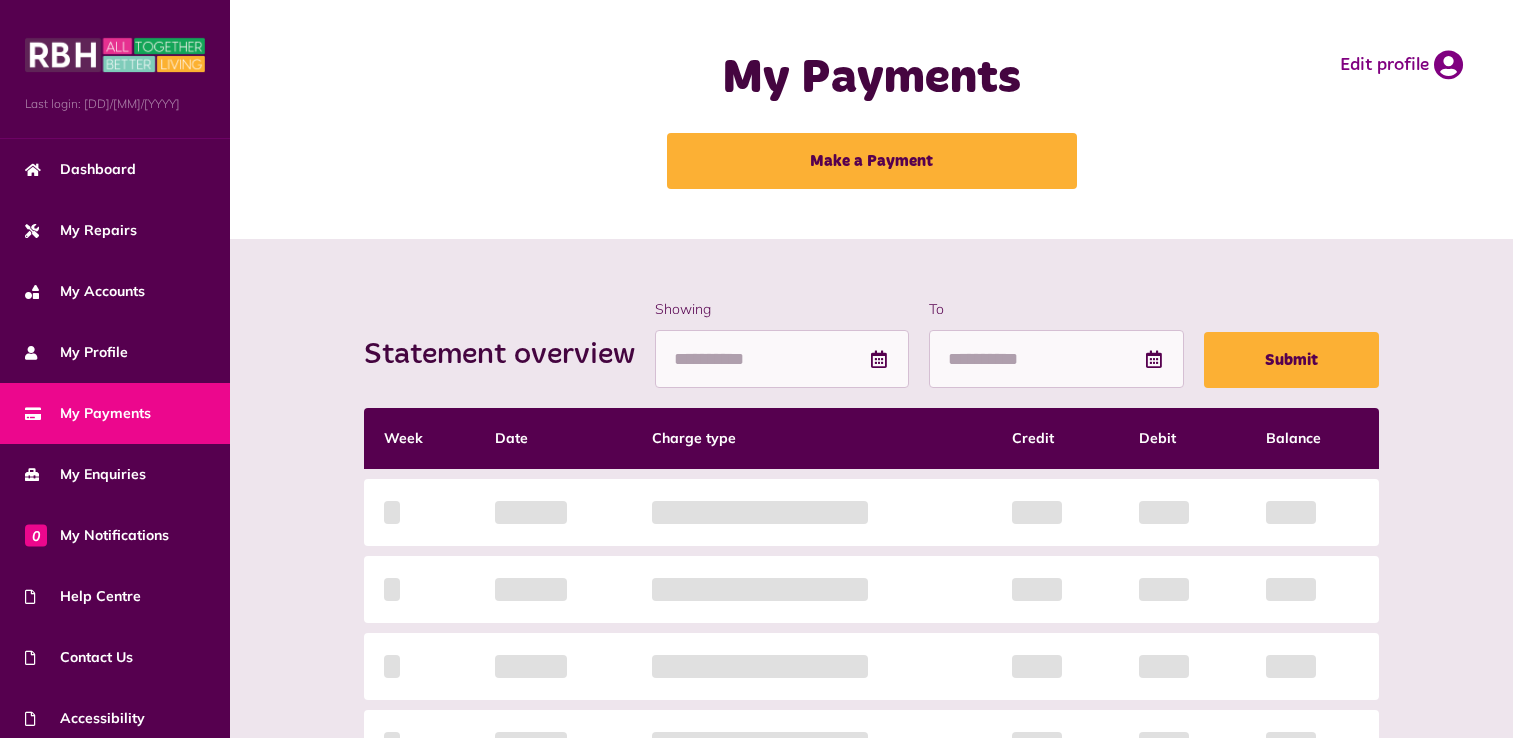 scroll, scrollTop: 0, scrollLeft: 0, axis: both 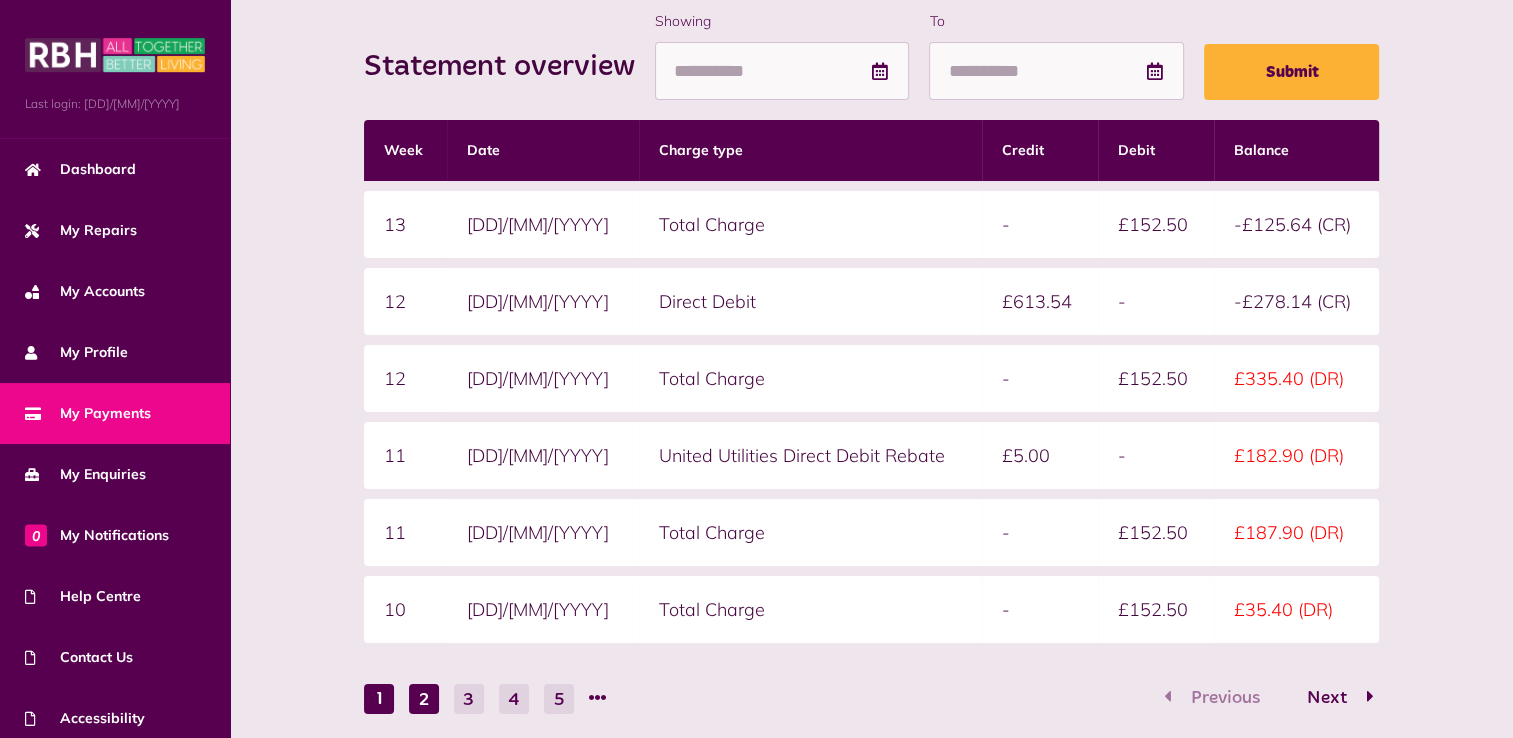 click on "2" at bounding box center [424, 699] 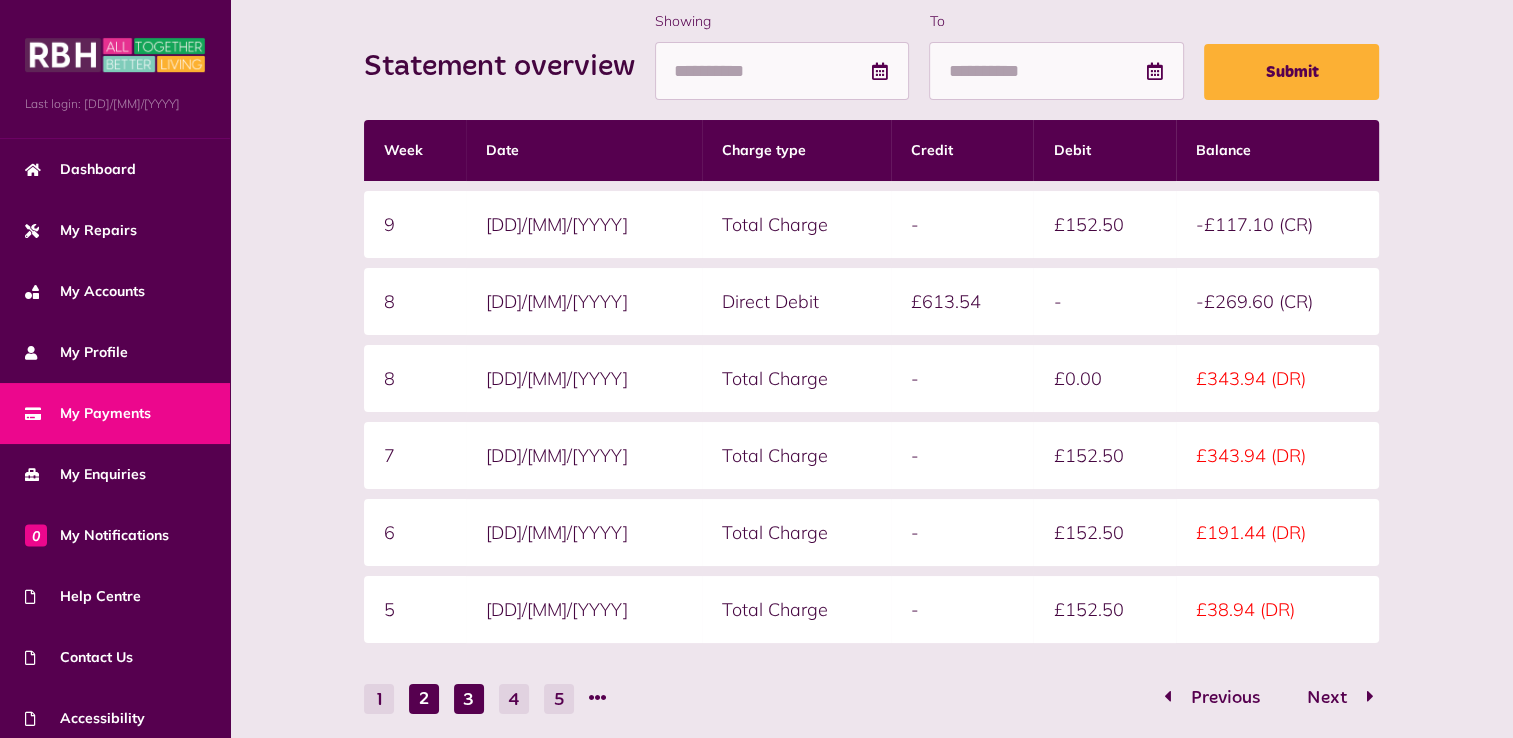 click on "3" at bounding box center [469, 699] 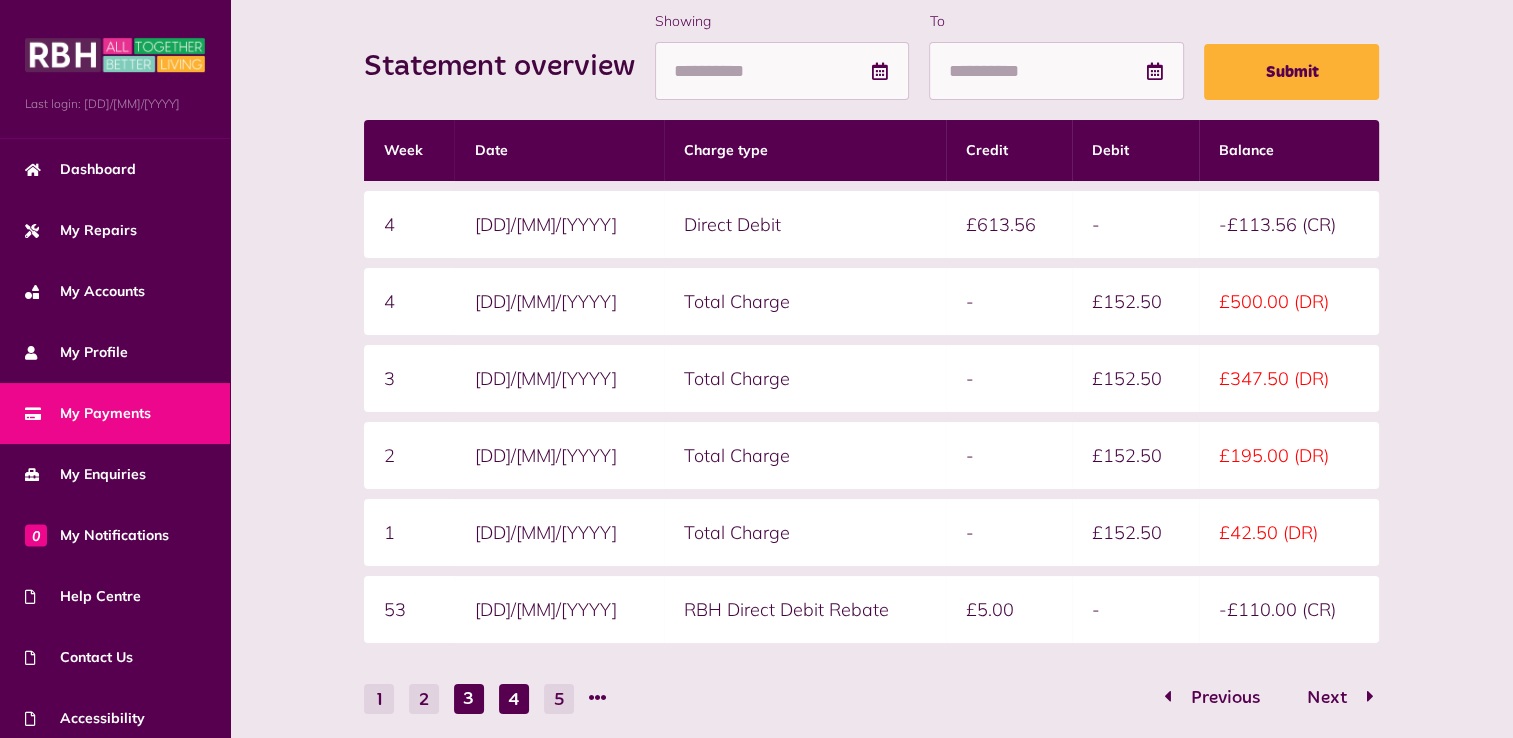 click on "4" at bounding box center (514, 699) 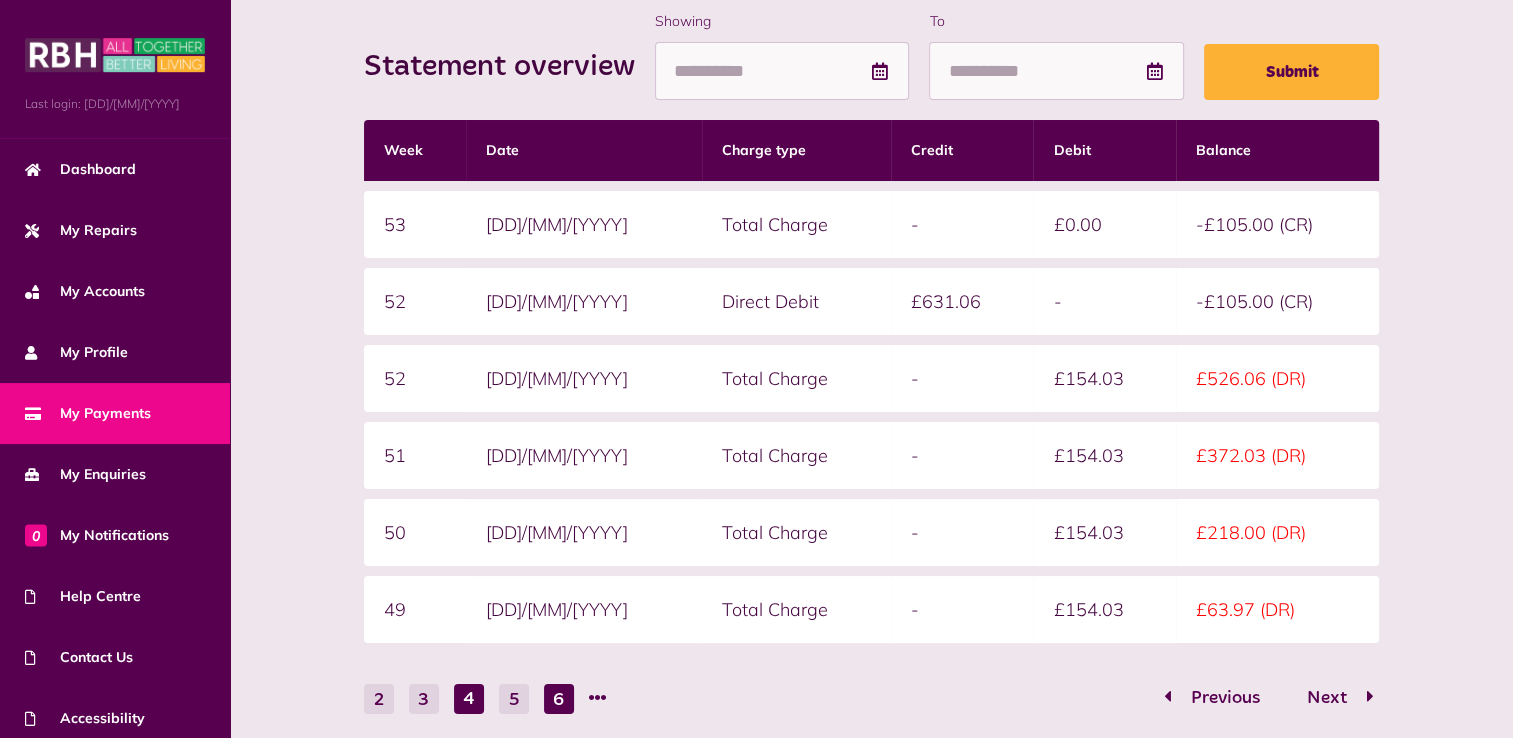 click on "6" at bounding box center (559, 699) 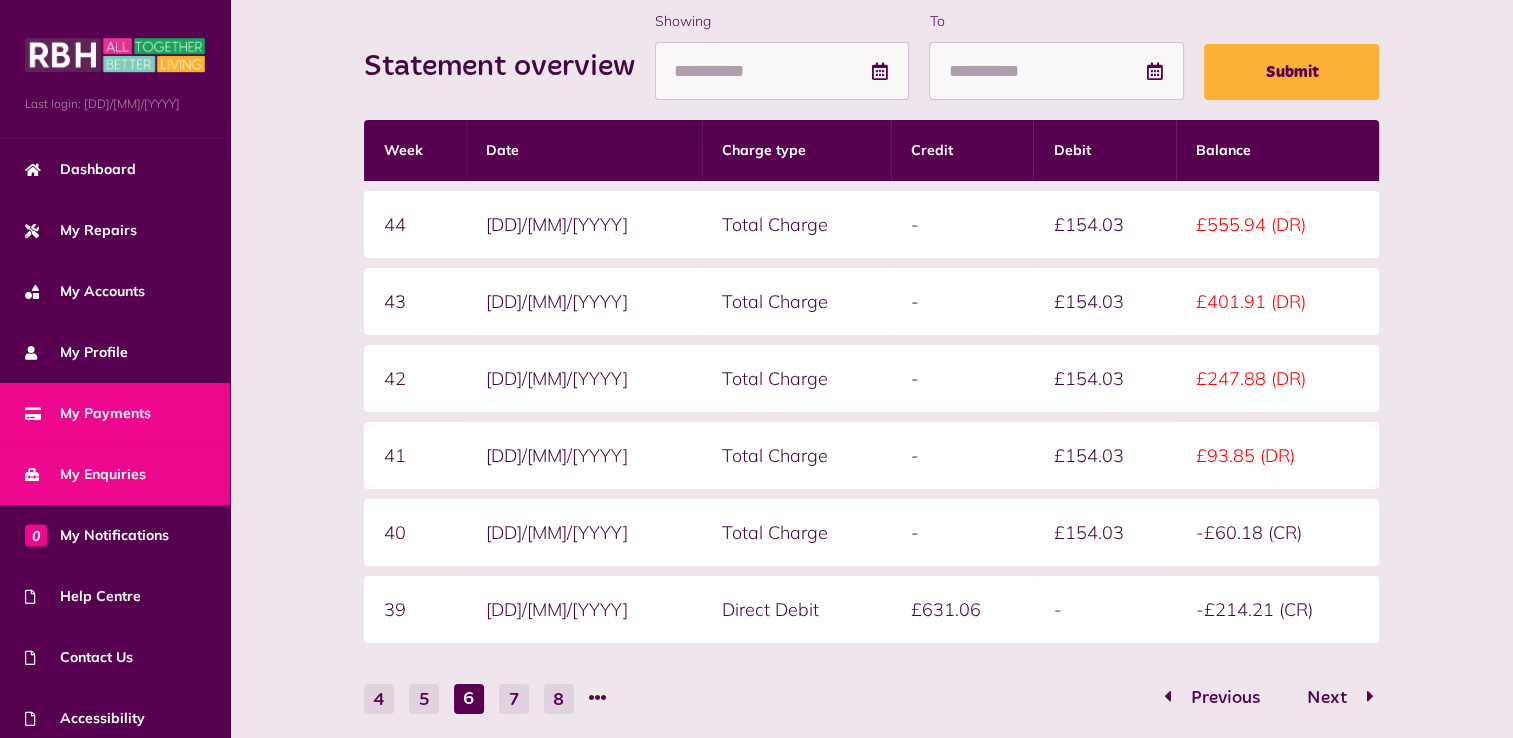 click on "My Enquiries" at bounding box center [115, 474] 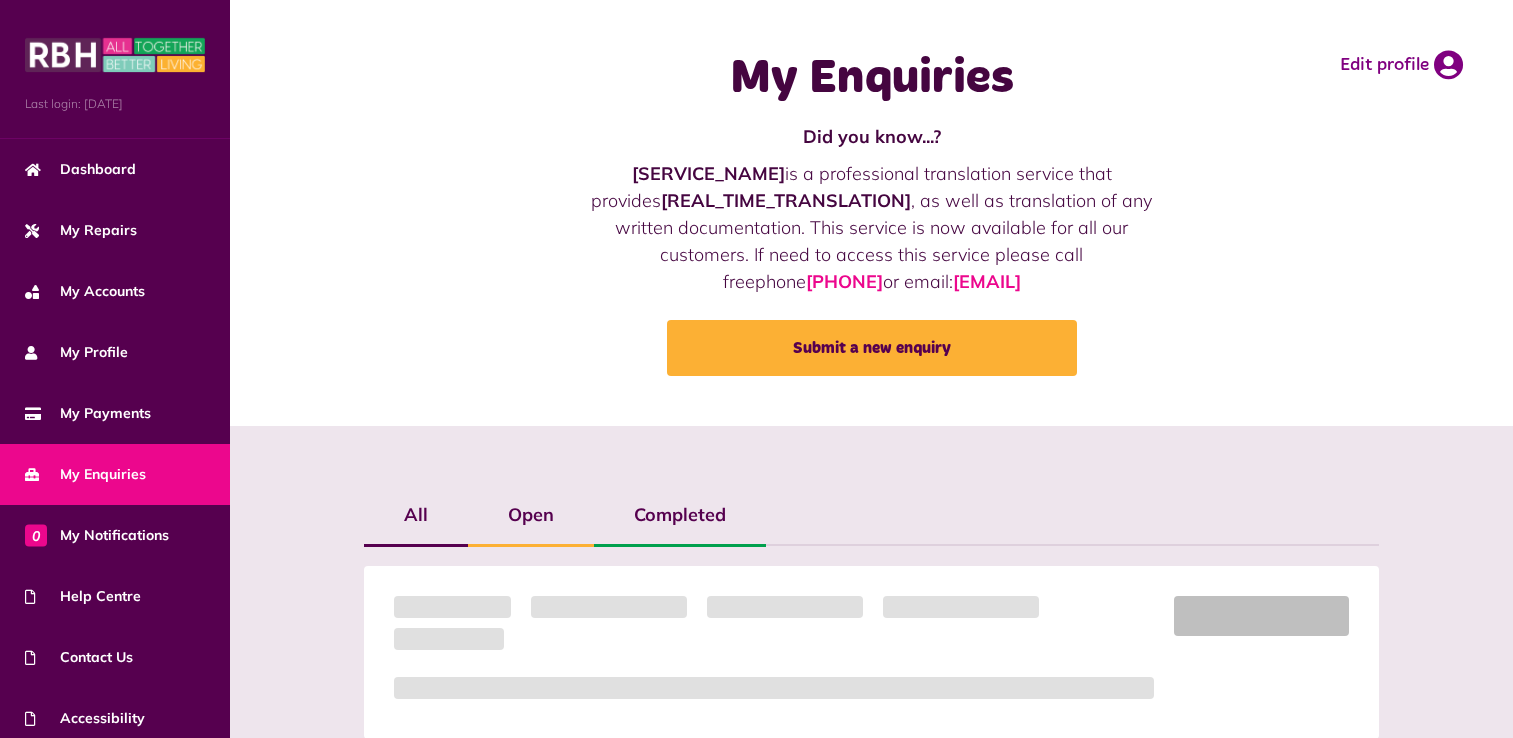 scroll, scrollTop: 0, scrollLeft: 0, axis: both 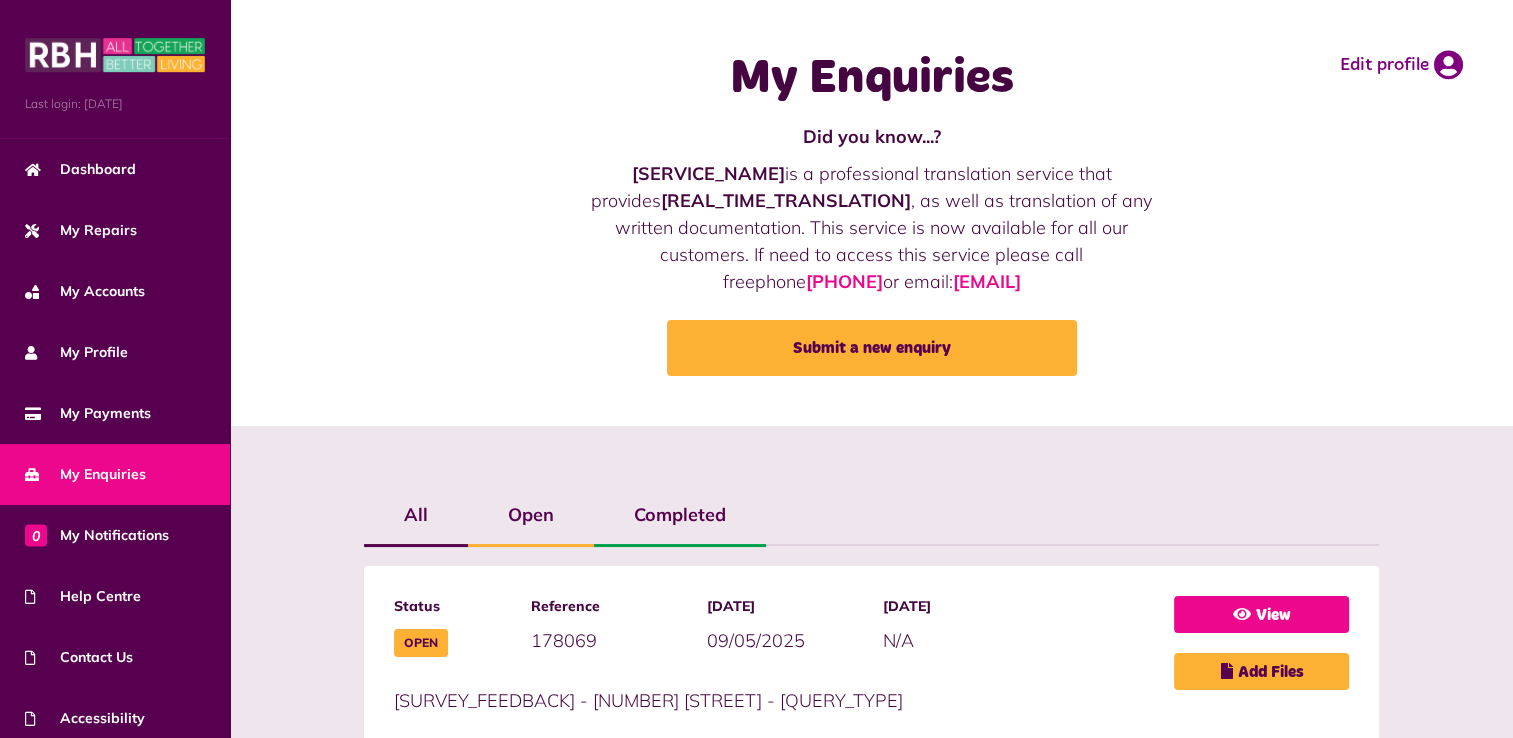click on "View" at bounding box center (1261, 614) 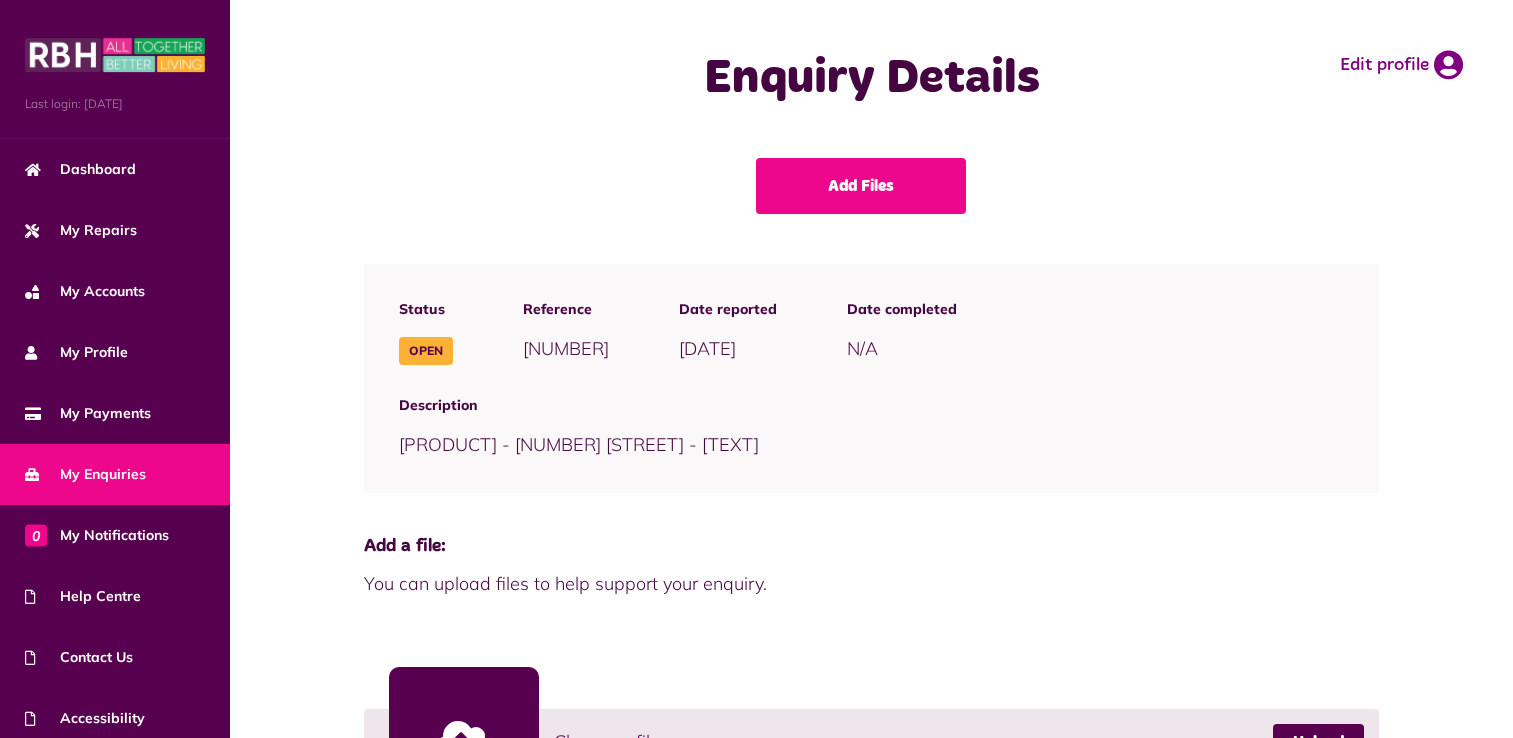 scroll, scrollTop: 0, scrollLeft: 0, axis: both 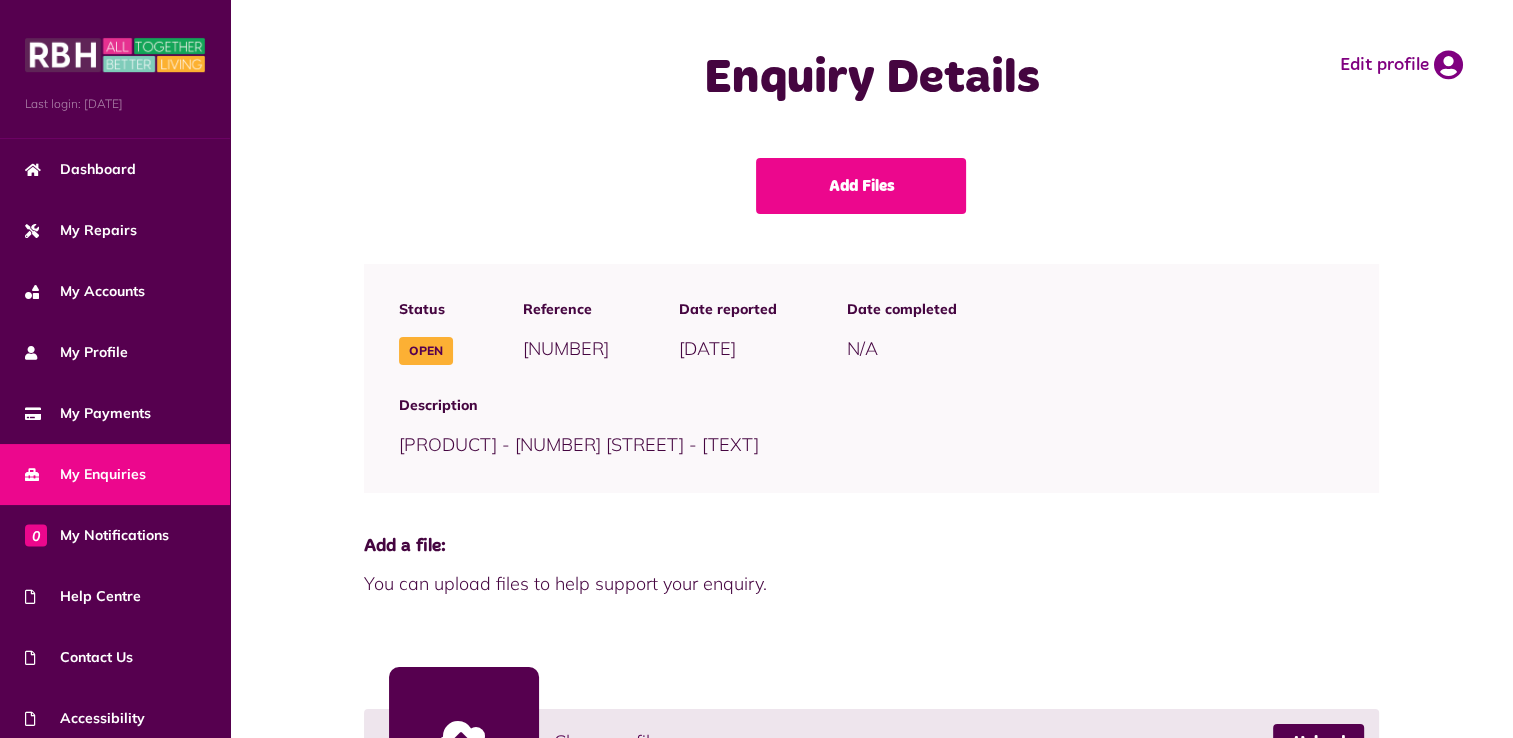 click on "Enquiry Details | MyRBH
Status
Open
Reference
[NUMBER]
Date reported
0.0" at bounding box center (871, 671) 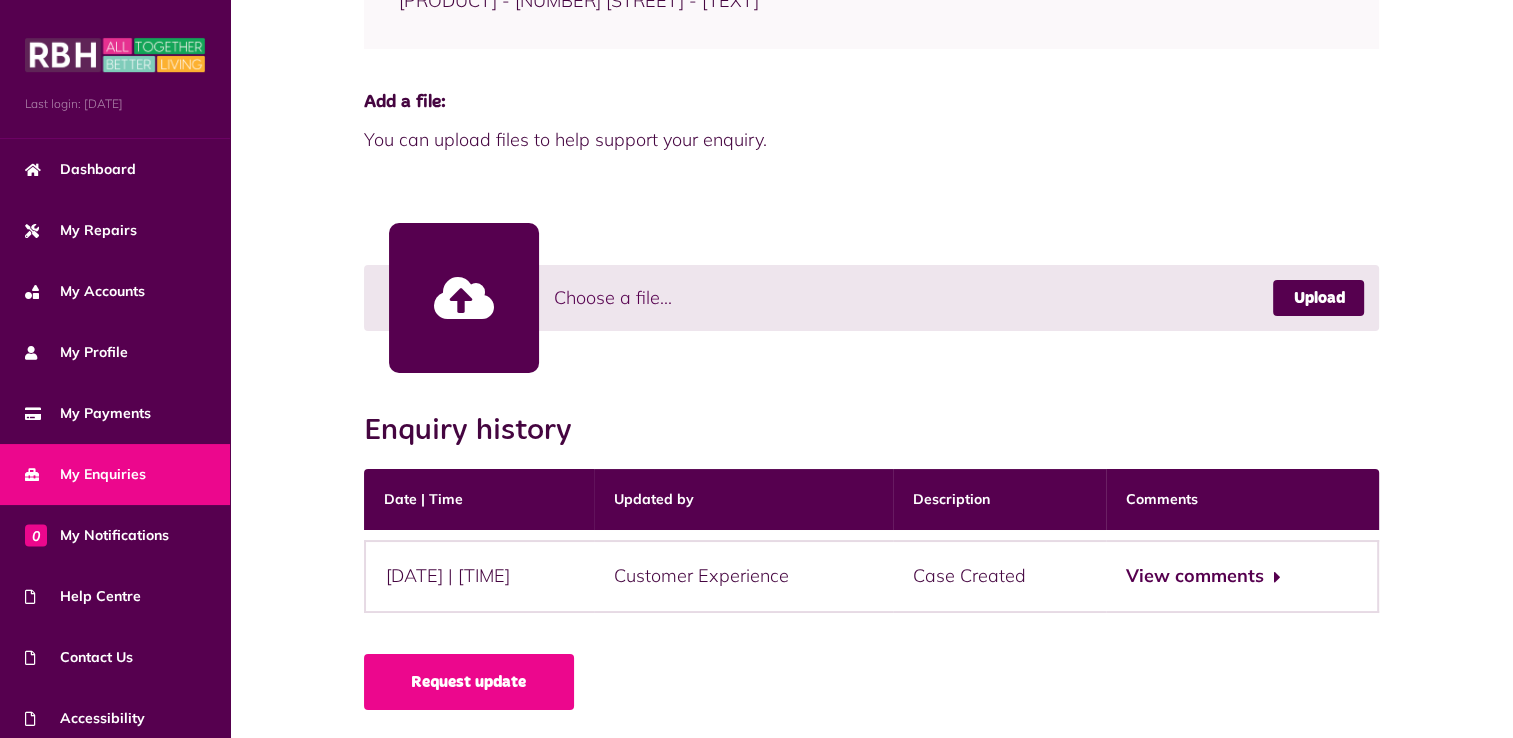 scroll, scrollTop: 0, scrollLeft: 0, axis: both 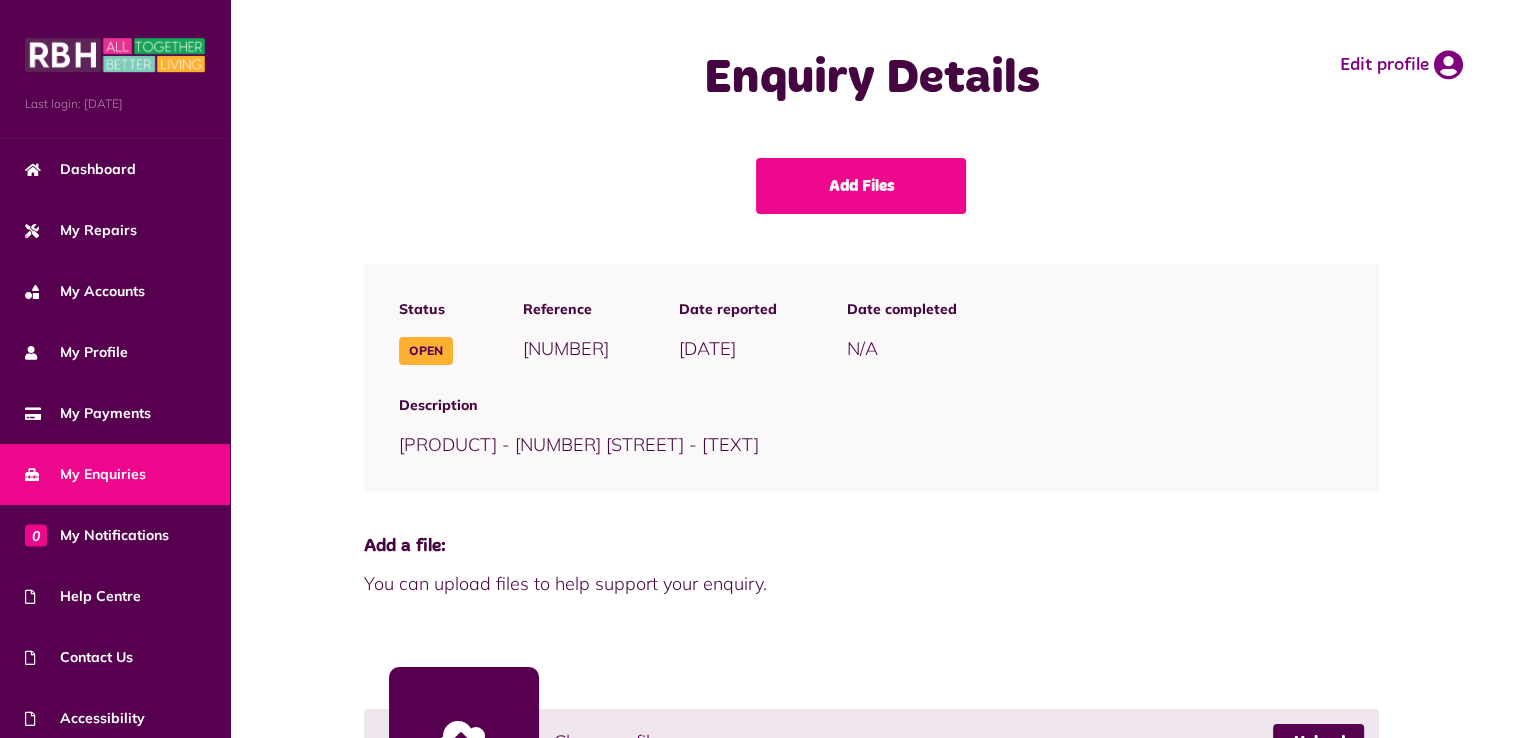 click at bounding box center [115, 55] 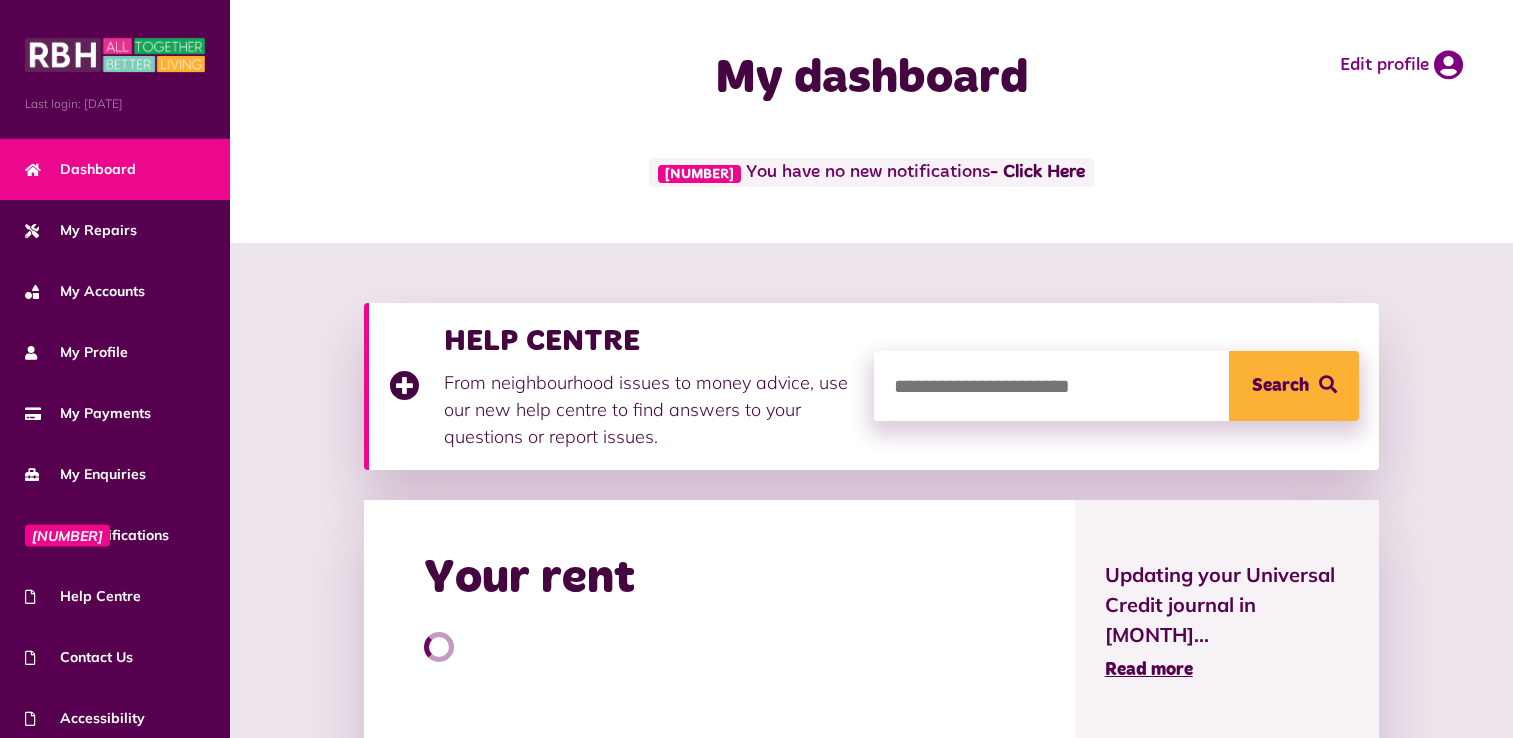 scroll, scrollTop: 0, scrollLeft: 0, axis: both 